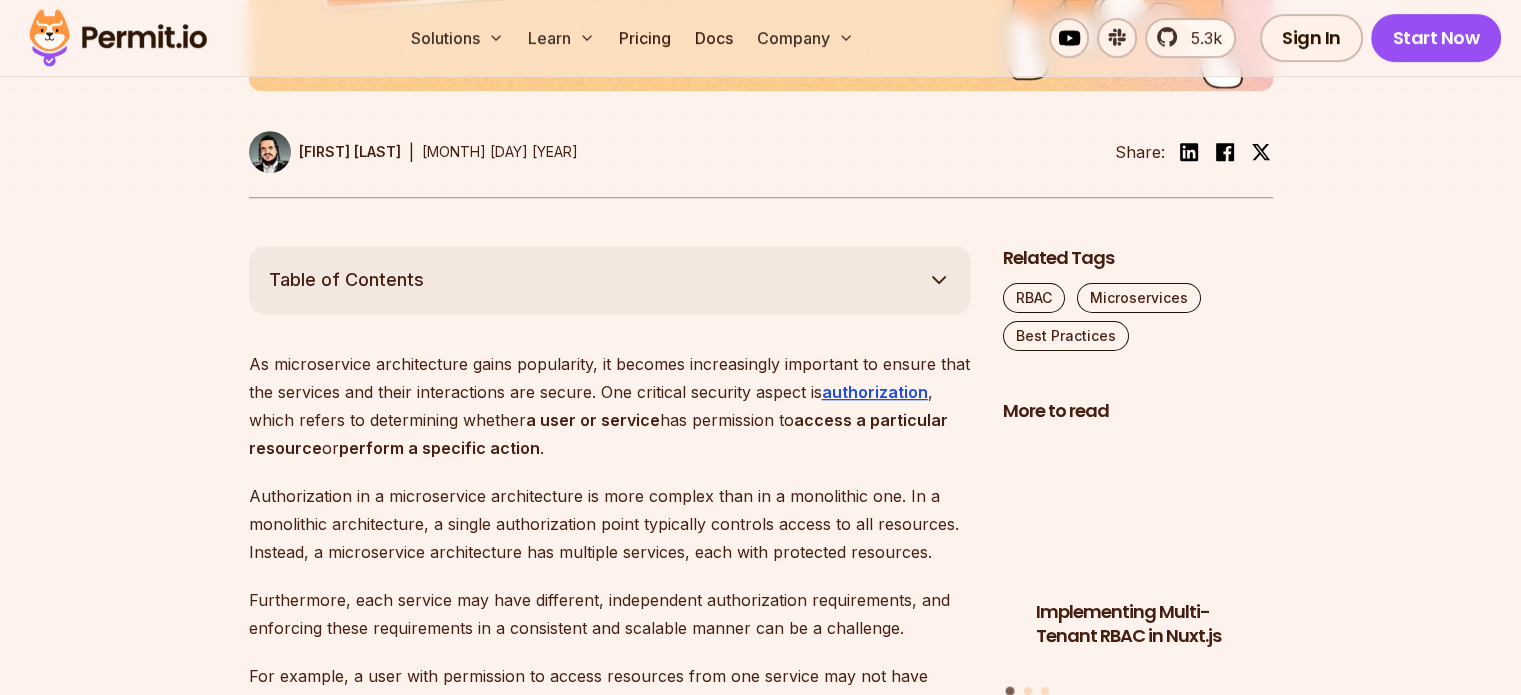 scroll, scrollTop: 900, scrollLeft: 0, axis: vertical 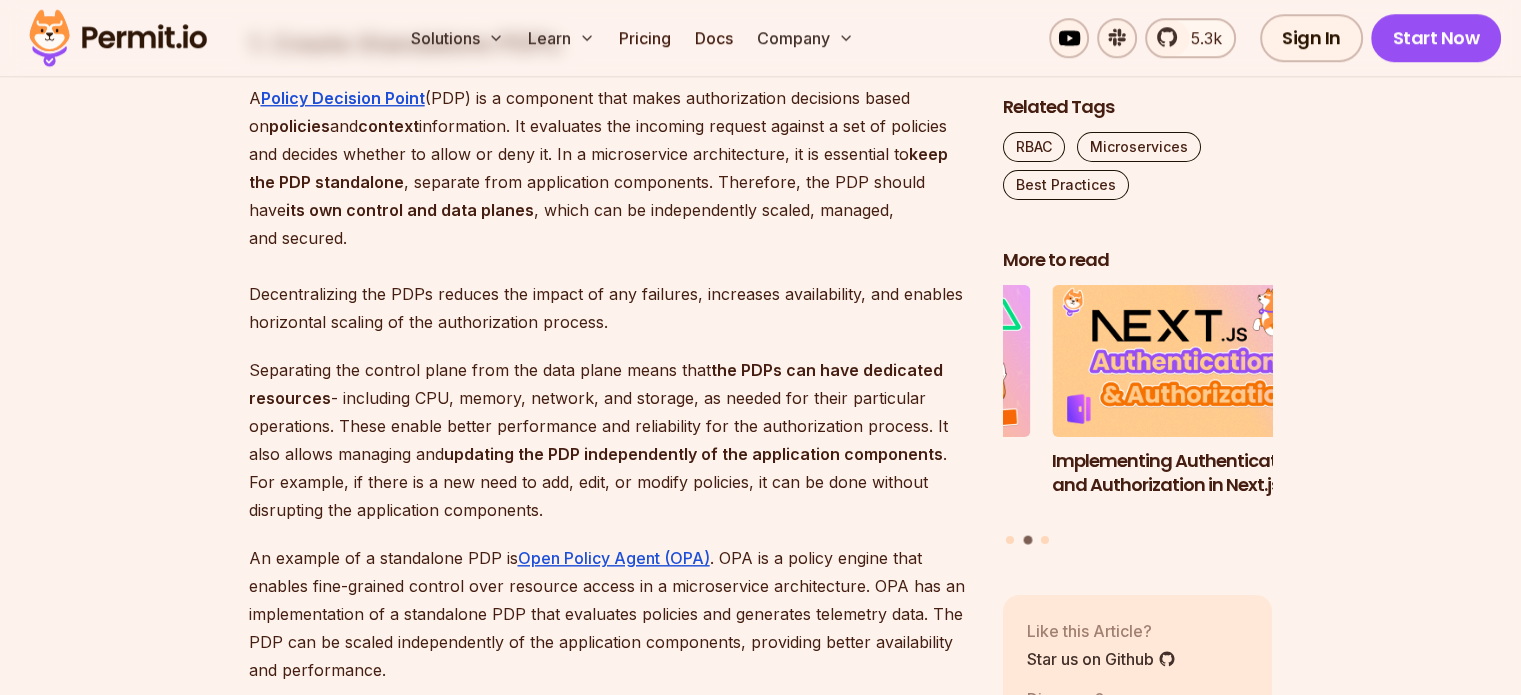 click on "A  Policy Decision Point  (PDP) is a component that makes authorization decisions based on  policies  and  context  information. It evaluates the incoming request against a set of policies and decides whether to allow or deny it. In a microservice architecture, it is essential to  keep the PDP standalone , separate from application components. Therefore, the PDP should have  its own control and data planes , which can be independently scaled, managed, and secured.  Decentralizing the PDPs reduces the impact of any failures, increases availability, and enables horizontal scaling of the authorization process." at bounding box center [610, 210] 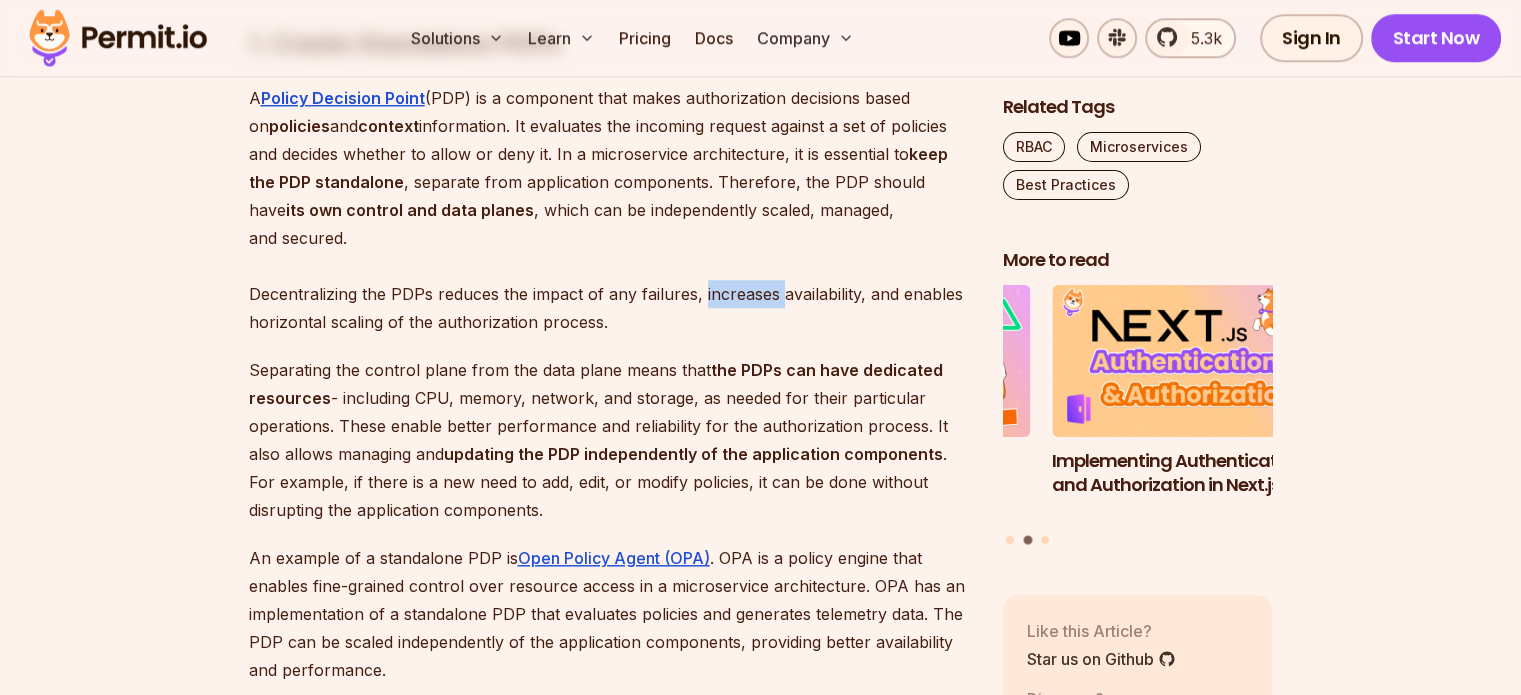click on "A  Policy Decision Point  (PDP) is a component that makes authorization decisions based on  policies  and  context  information. It evaluates the incoming request against a set of policies and decides whether to allow or deny it. In a microservice architecture, it is essential to  keep the PDP standalone , separate from application components. Therefore, the PDP should have  its own control and data planes , which can be independently scaled, managed, and secured.  Decentralizing the PDPs reduces the impact of any failures, increases availability, and enables horizontal scaling of the authorization process." at bounding box center (610, 210) 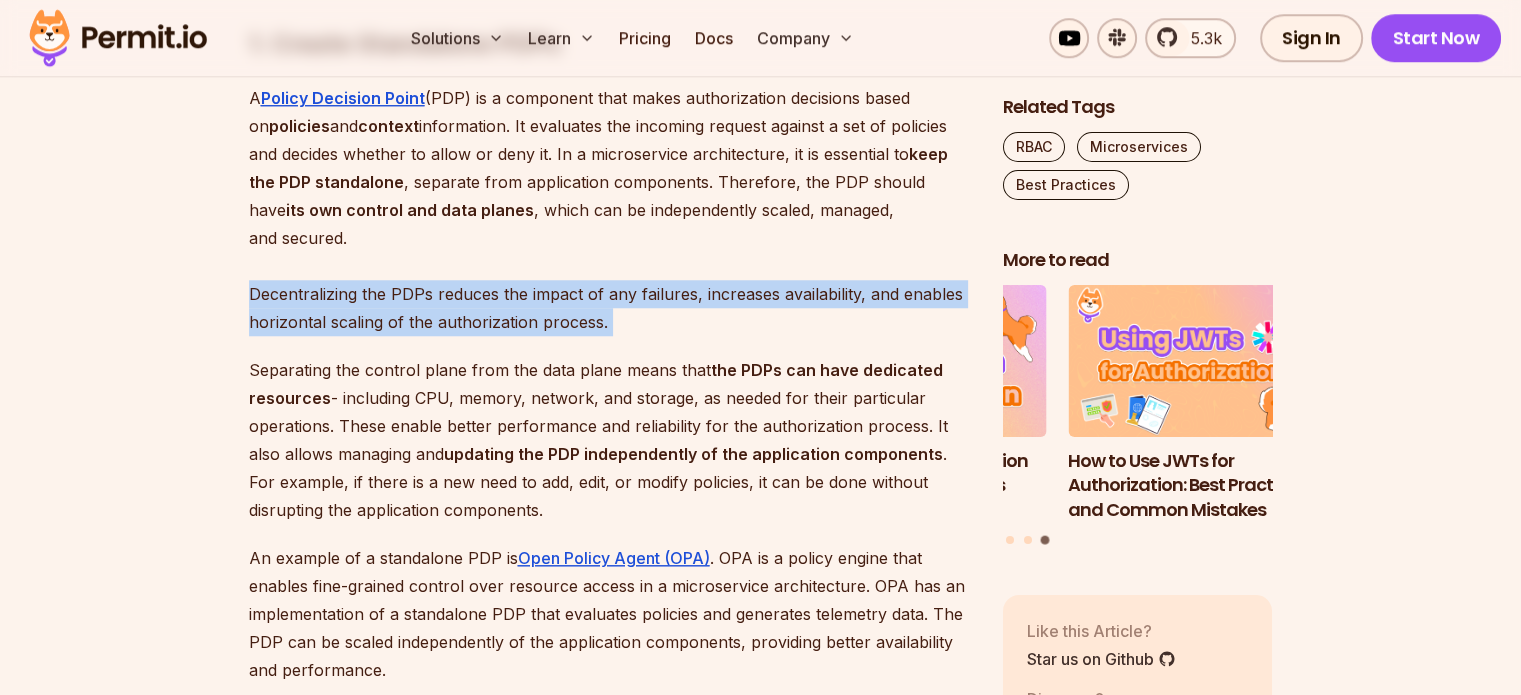 click on "A  Policy Decision Point  (PDP) is a component that makes authorization decisions based on  policies  and  context  information. It evaluates the incoming request against a set of policies and decides whether to allow or deny it. In a microservice architecture, it is essential to  keep the PDP standalone , separate from application components. Therefore, the PDP should have  its own control and data planes , which can be independently scaled, managed, and secured.  Decentralizing the PDPs reduces the impact of any failures, increases availability, and enables horizontal scaling of the authorization process." at bounding box center [610, 210] 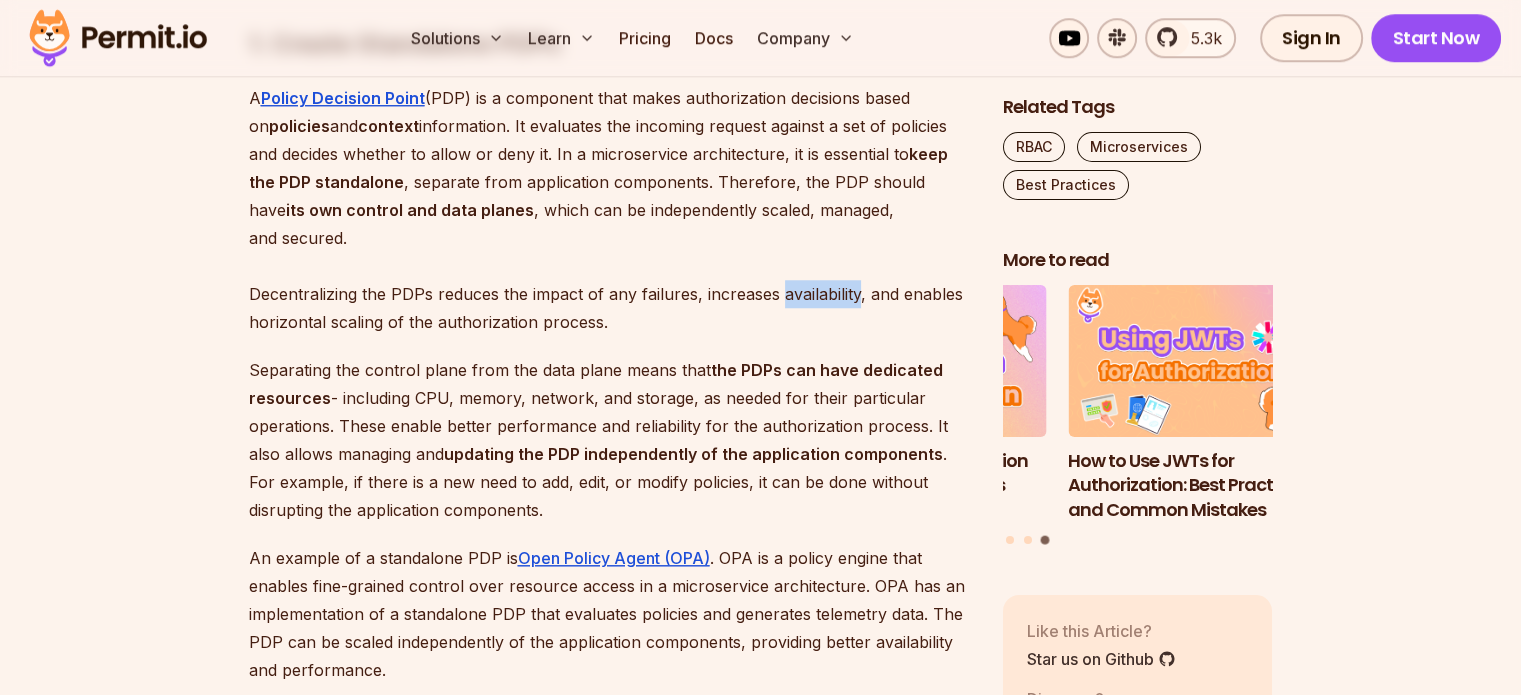 click on "A  Policy Decision Point  (PDP) is a component that makes authorization decisions based on  policies  and  context  information. It evaluates the incoming request against a set of policies and decides whether to allow or deny it. In a microservice architecture, it is essential to  keep the PDP standalone , separate from application components. Therefore, the PDP should have  its own control and data planes , which can be independently scaled, managed, and secured.  Decentralizing the PDPs reduces the impact of any failures, increases availability, and enables horizontal scaling of the authorization process." at bounding box center [610, 210] 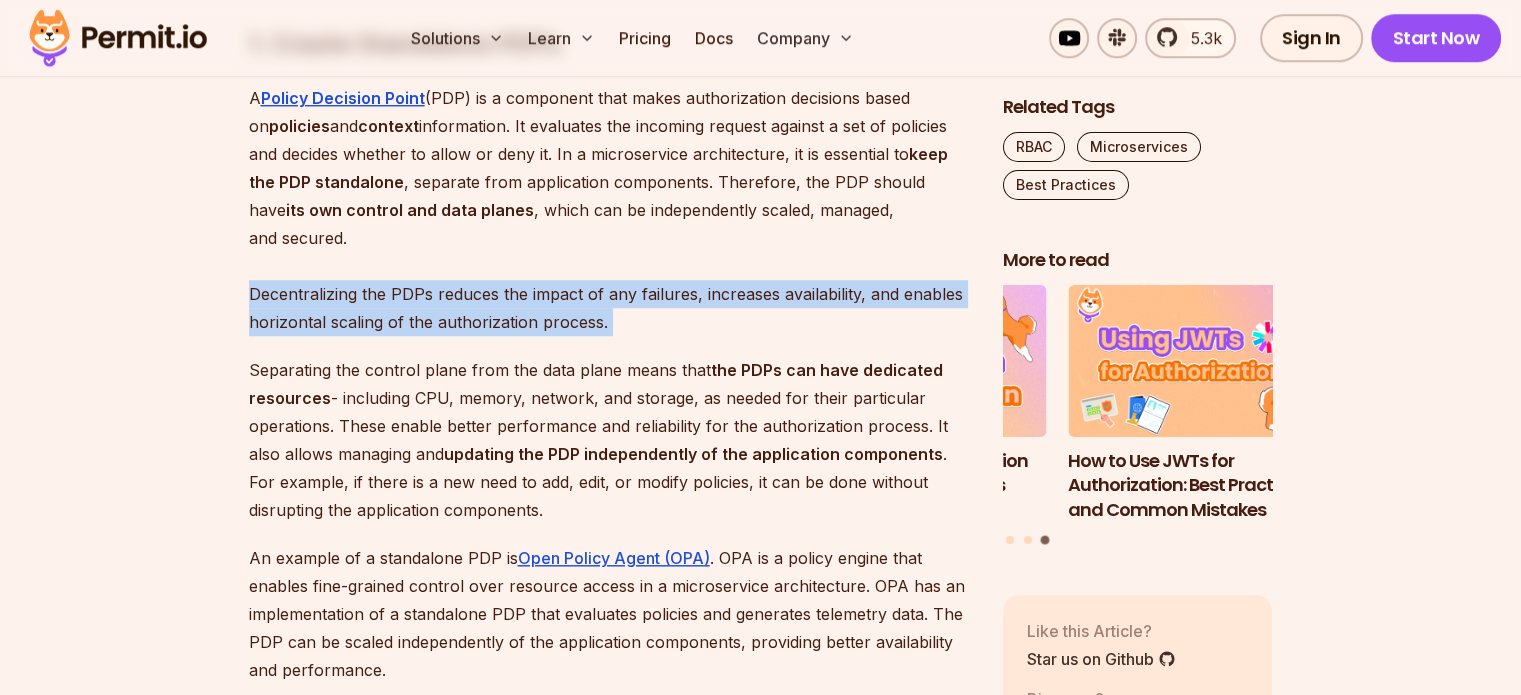 drag, startPoint x: 815, startPoint y: 339, endPoint x: 616, endPoint y: 362, distance: 200.32474 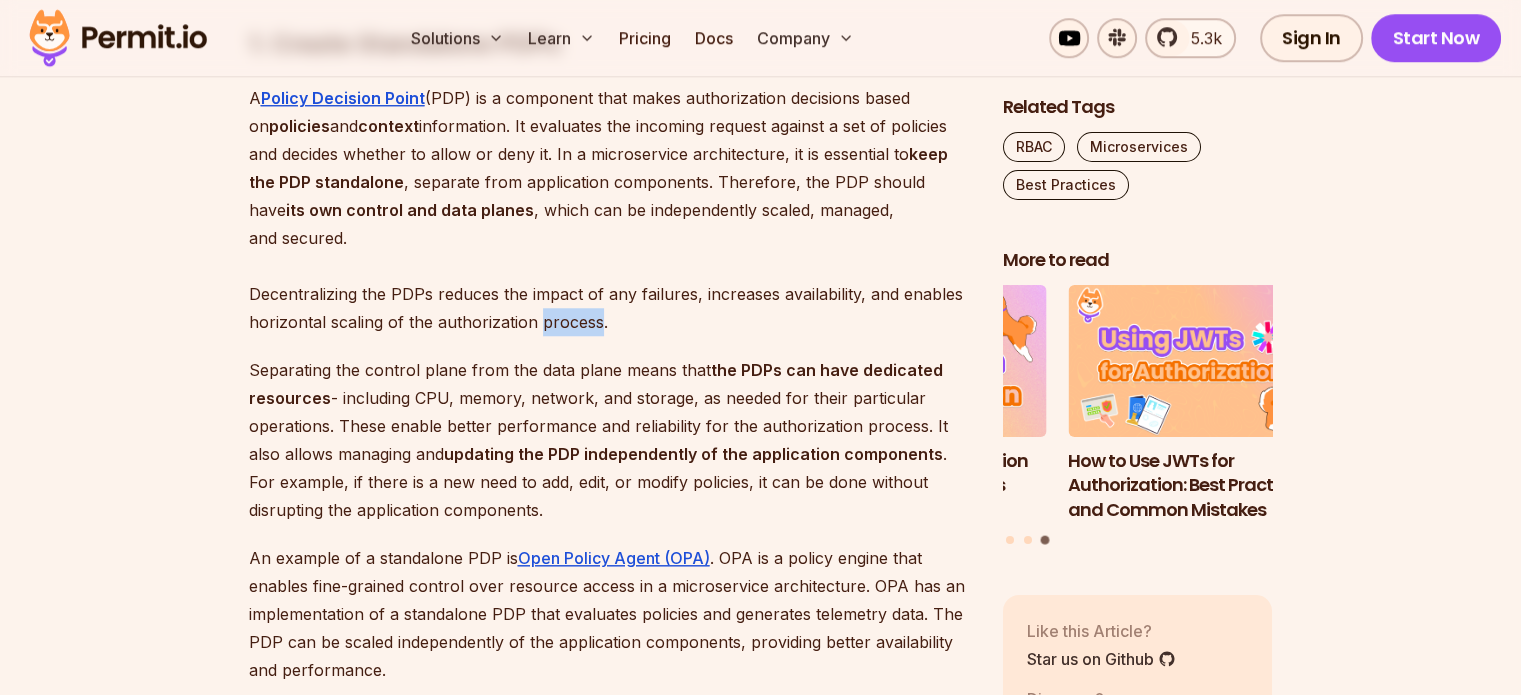 click on "A  Policy Decision Point  (PDP) is a component that makes authorization decisions based on  policies  and  context  information. It evaluates the incoming request against a set of policies and decides whether to allow or deny it. In a microservice architecture, it is essential to  keep the PDP standalone , separate from application components. Therefore, the PDP should have  its own control and data planes , which can be independently scaled, managed, and secured.  Decentralizing the PDPs reduces the impact of any failures, increases availability, and enables horizontal scaling of the authorization process." at bounding box center [610, 210] 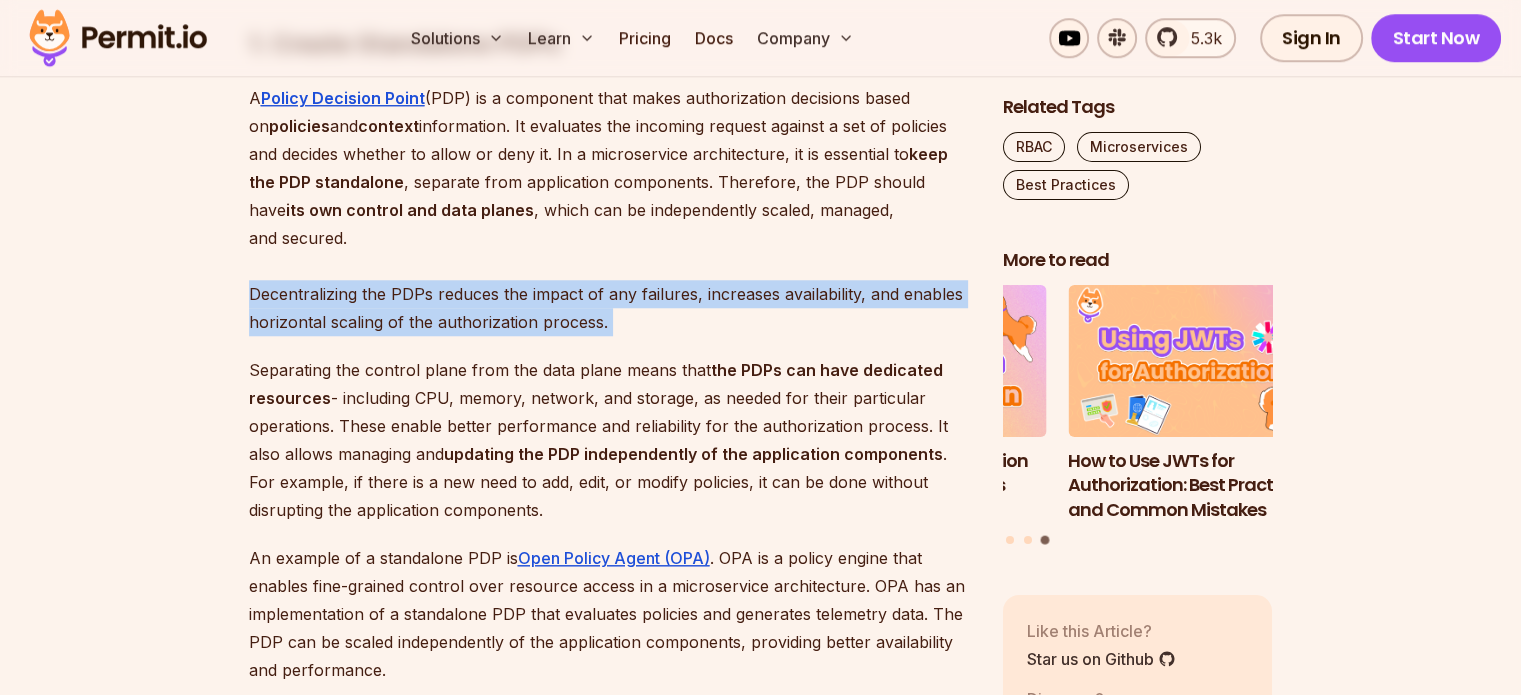 click on "A  Policy Decision Point  (PDP) is a component that makes authorization decisions based on  policies  and  context  information. It evaluates the incoming request against a set of policies and decides whether to allow or deny it. In a microservice architecture, it is essential to  keep the PDP standalone , separate from application components. Therefore, the PDP should have  its own control and data planes , which can be independently scaled, managed, and secured.  Decentralizing the PDPs reduces the impact of any failures, increases availability, and enables horizontal scaling of the authorization process." at bounding box center (610, 210) 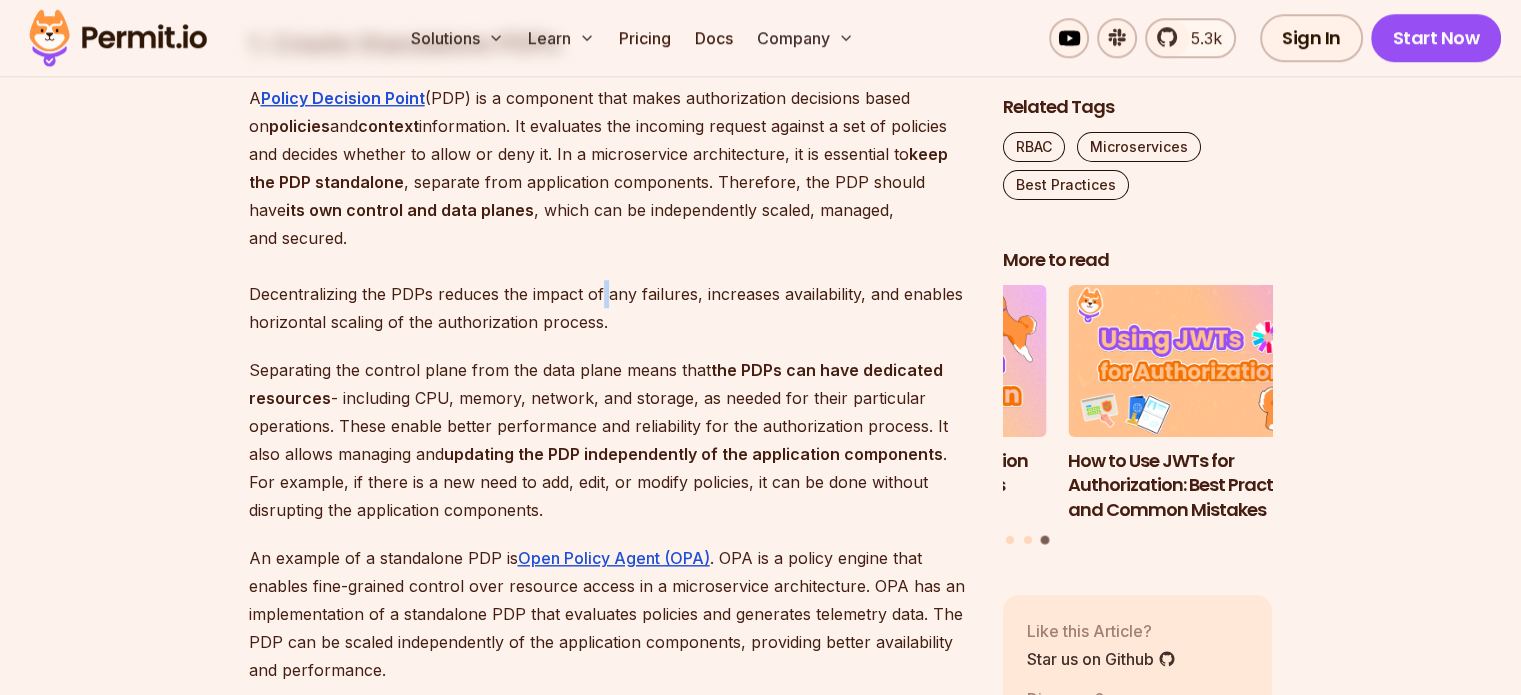 click on "A  Policy Decision Point  (PDP) is a component that makes authorization decisions based on  policies  and  context  information. It evaluates the incoming request against a set of policies and decides whether to allow or deny it. In a microservice architecture, it is essential to  keep the PDP standalone , separate from application components. Therefore, the PDP should have  its own control and data planes , which can be independently scaled, managed, and secured.  Decentralizing the PDPs reduces the impact of any failures, increases availability, and enables horizontal scaling of the authorization process." at bounding box center [610, 210] 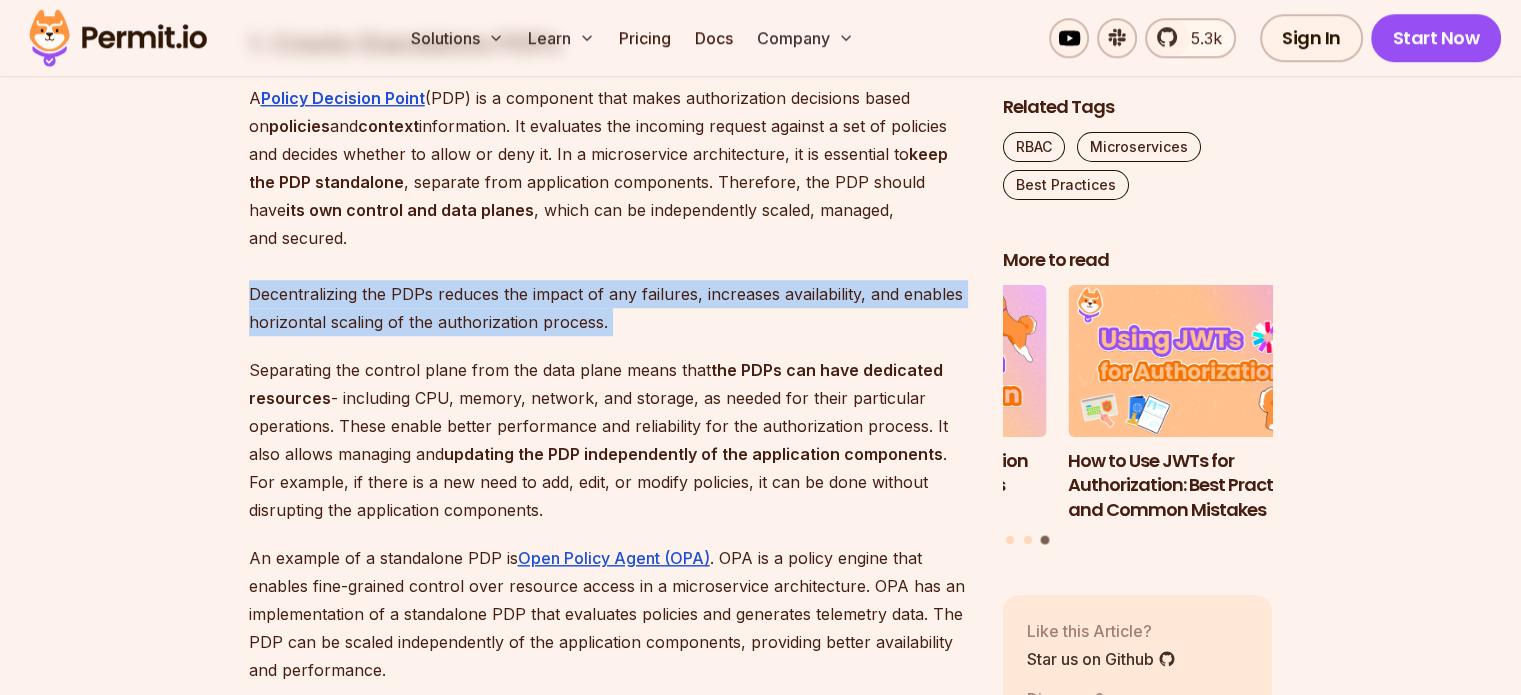 click on "A  Policy Decision Point  (PDP) is a component that makes authorization decisions based on  policies  and  context  information. It evaluates the incoming request against a set of policies and decides whether to allow or deny it. In a microservice architecture, it is essential to  keep the PDP standalone , separate from application components. Therefore, the PDP should have  its own control and data planes , which can be independently scaled, managed, and secured.  Decentralizing the PDPs reduces the impact of any failures, increases availability, and enables horizontal scaling of the authorization process." at bounding box center (610, 210) 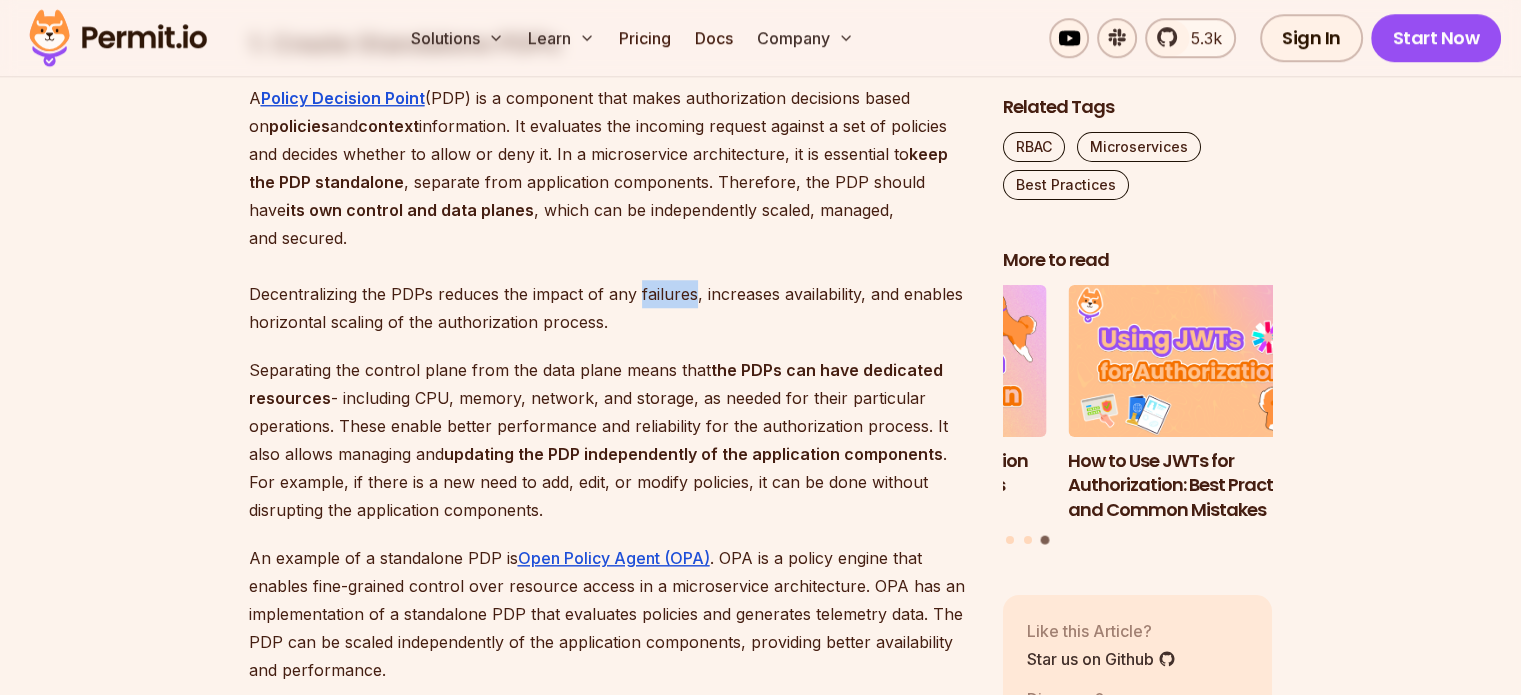 click on "A  Policy Decision Point  (PDP) is a component that makes authorization decisions based on  policies  and  context  information. It evaluates the incoming request against a set of policies and decides whether to allow or deny it. In a microservice architecture, it is essential to  keep the PDP standalone , separate from application components. Therefore, the PDP should have  its own control and data planes , which can be independently scaled, managed, and secured.  Decentralizing the PDPs reduces the impact of any failures, increases availability, and enables horizontal scaling of the authorization process." at bounding box center (610, 210) 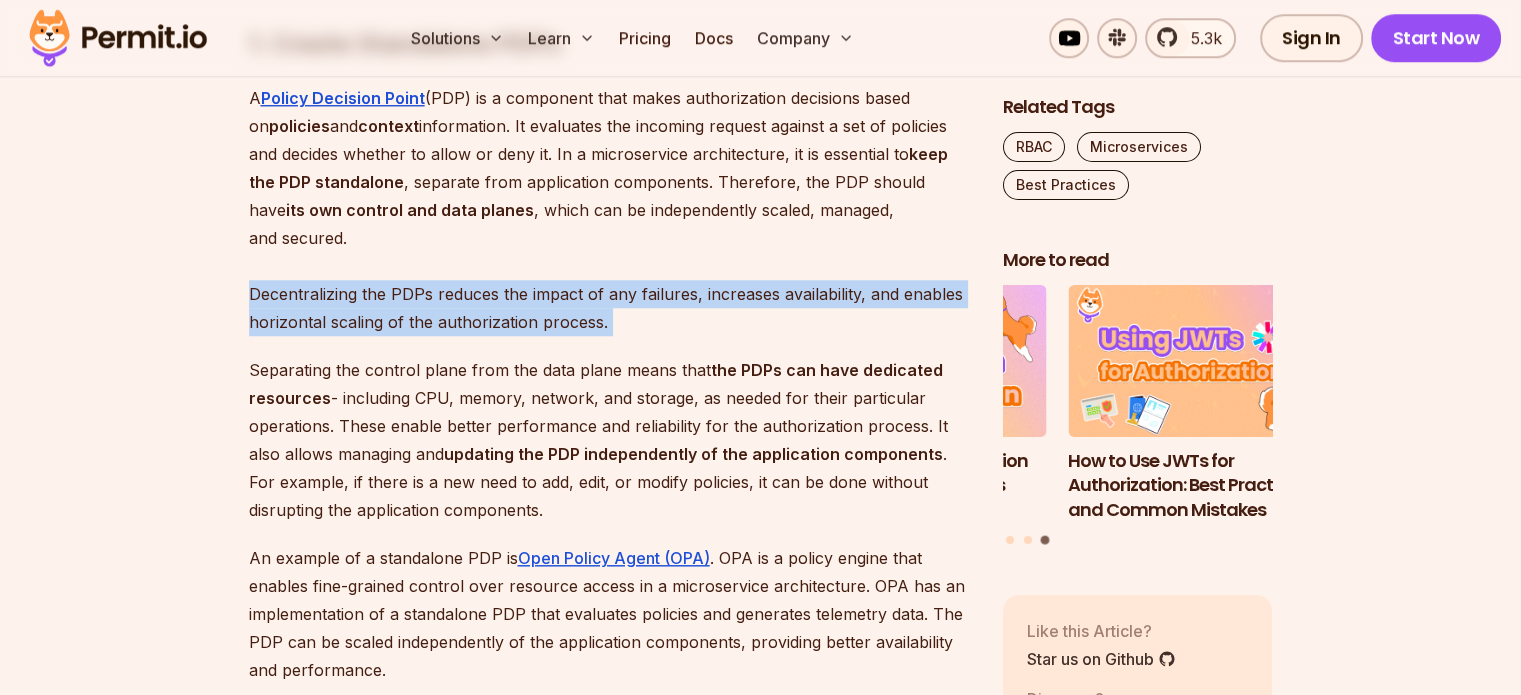 drag, startPoint x: 651, startPoint y: 333, endPoint x: 736, endPoint y: 324, distance: 85.47514 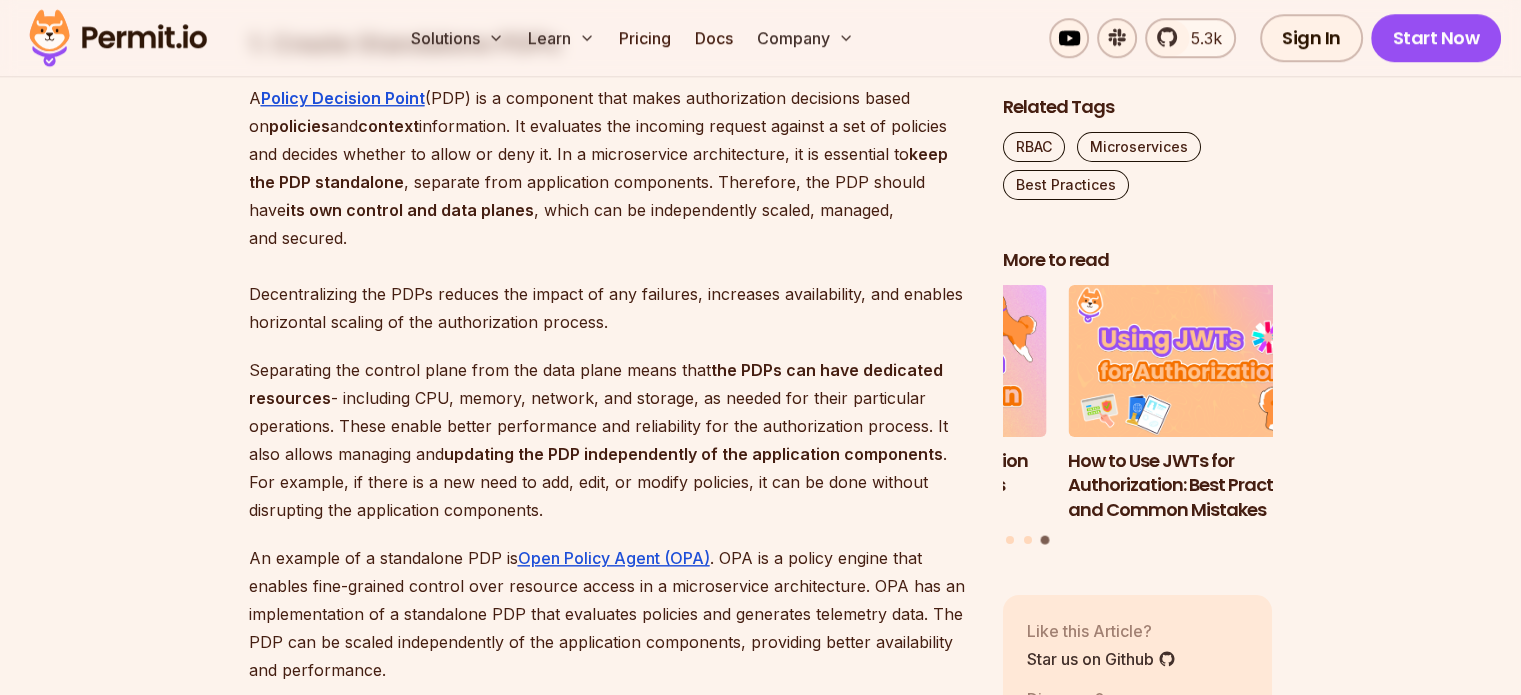 click on "A  Policy Decision Point  (PDP) is a component that makes authorization decisions based on  policies  and  context  information. It evaluates the incoming request against a set of policies and decides whether to allow or deny it. In a microservice architecture, it is essential to  keep the PDP standalone , separate from application components. Therefore, the PDP should have  its own control and data planes , which can be independently scaled, managed, and secured.  Decentralizing the PDPs reduces the impact of any failures, increases availability, and enables horizontal scaling of the authorization process." at bounding box center (610, 210) 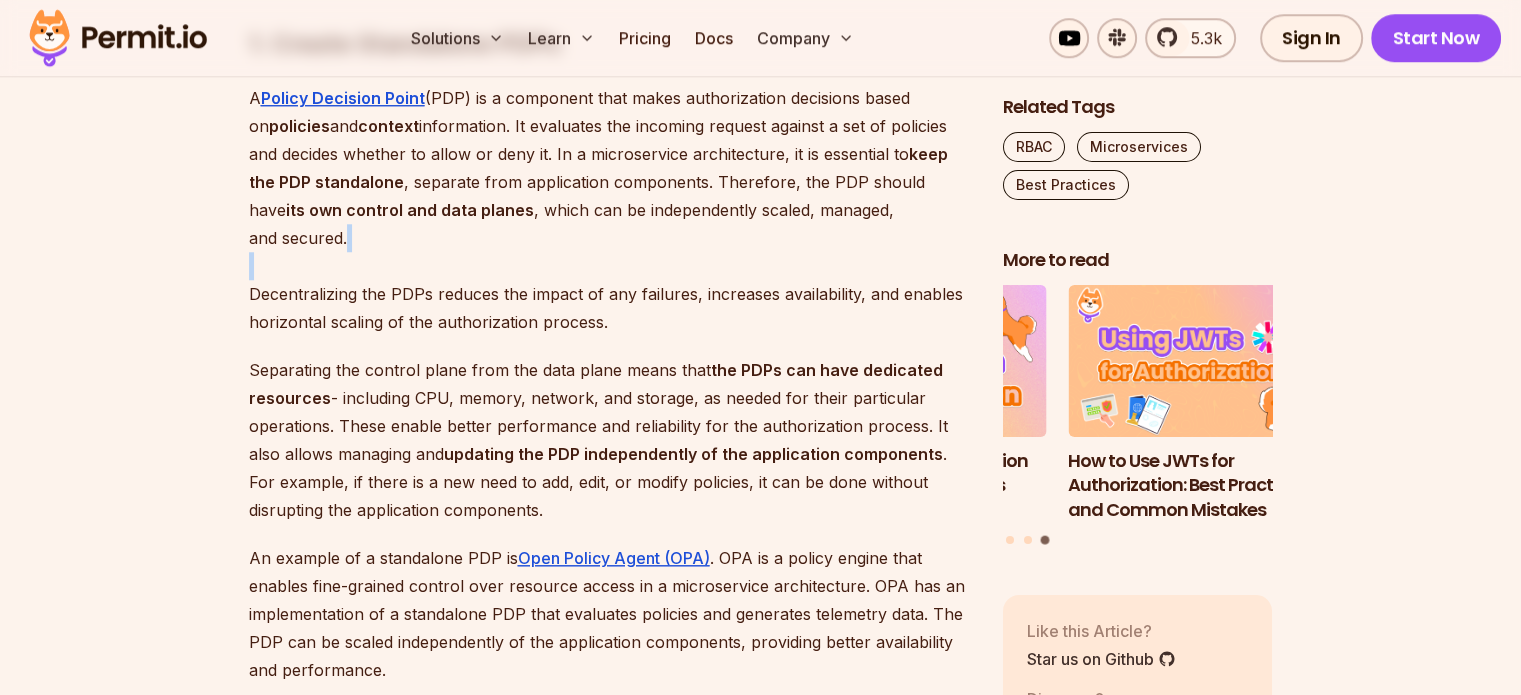 click on "A  Policy Decision Point  (PDP) is a component that makes authorization decisions based on  policies  and  context  information. It evaluates the incoming request against a set of policies and decides whether to allow or deny it. In a microservice architecture, it is essential to  keep the PDP standalone , separate from application components. Therefore, the PDP should have  its own control and data planes , which can be independently scaled, managed, and secured.  Decentralizing the PDPs reduces the impact of any failures, increases availability, and enables horizontal scaling of the authorization process." at bounding box center [610, 210] 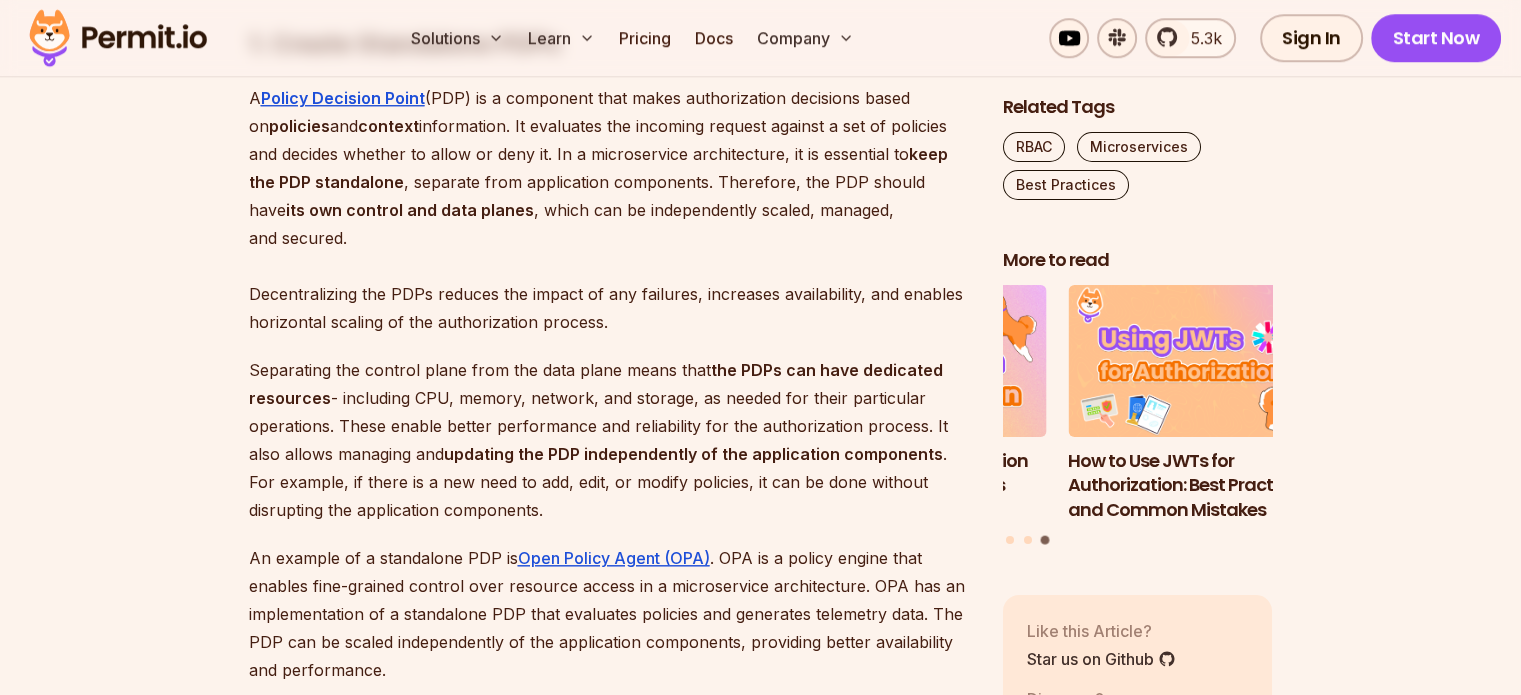 click on "A  Policy Decision Point  (PDP) is a component that makes authorization decisions based on  policies  and  context  information. It evaluates the incoming request against a set of policies and decides whether to allow or deny it. In a microservice architecture, it is essential to  keep the PDP standalone , separate from application components. Therefore, the PDP should have  its own control and data planes , which can be independently scaled, managed, and secured.  Decentralizing the PDPs reduces the impact of any failures, increases availability, and enables horizontal scaling of the authorization process." at bounding box center (610, 210) 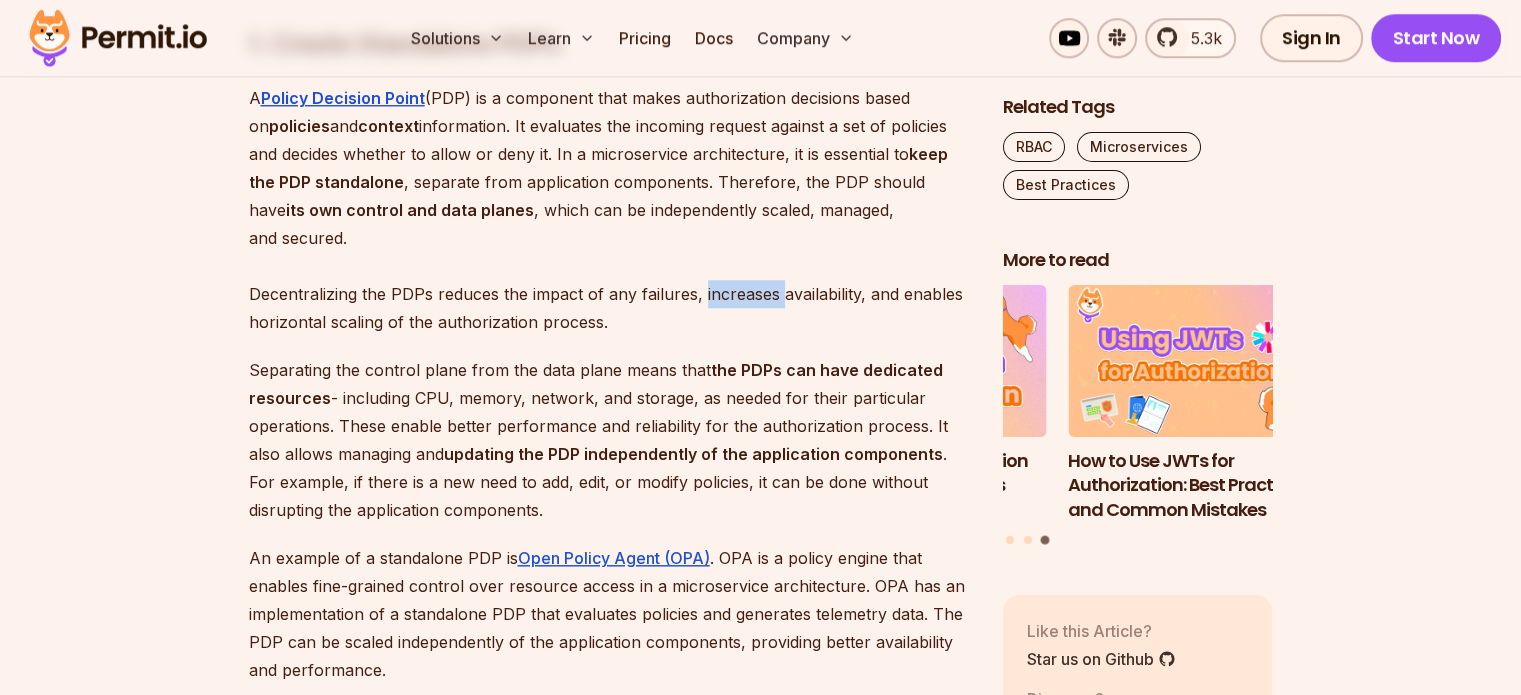 click on "A  Policy Decision Point  (PDP) is a component that makes authorization decisions based on  policies  and  context  information. It evaluates the incoming request against a set of policies and decides whether to allow or deny it. In a microservice architecture, it is essential to  keep the PDP standalone , separate from application components. Therefore, the PDP should have  its own control and data planes , which can be independently scaled, managed, and secured.  Decentralizing the PDPs reduces the impact of any failures, increases availability, and enables horizontal scaling of the authorization process." at bounding box center (610, 210) 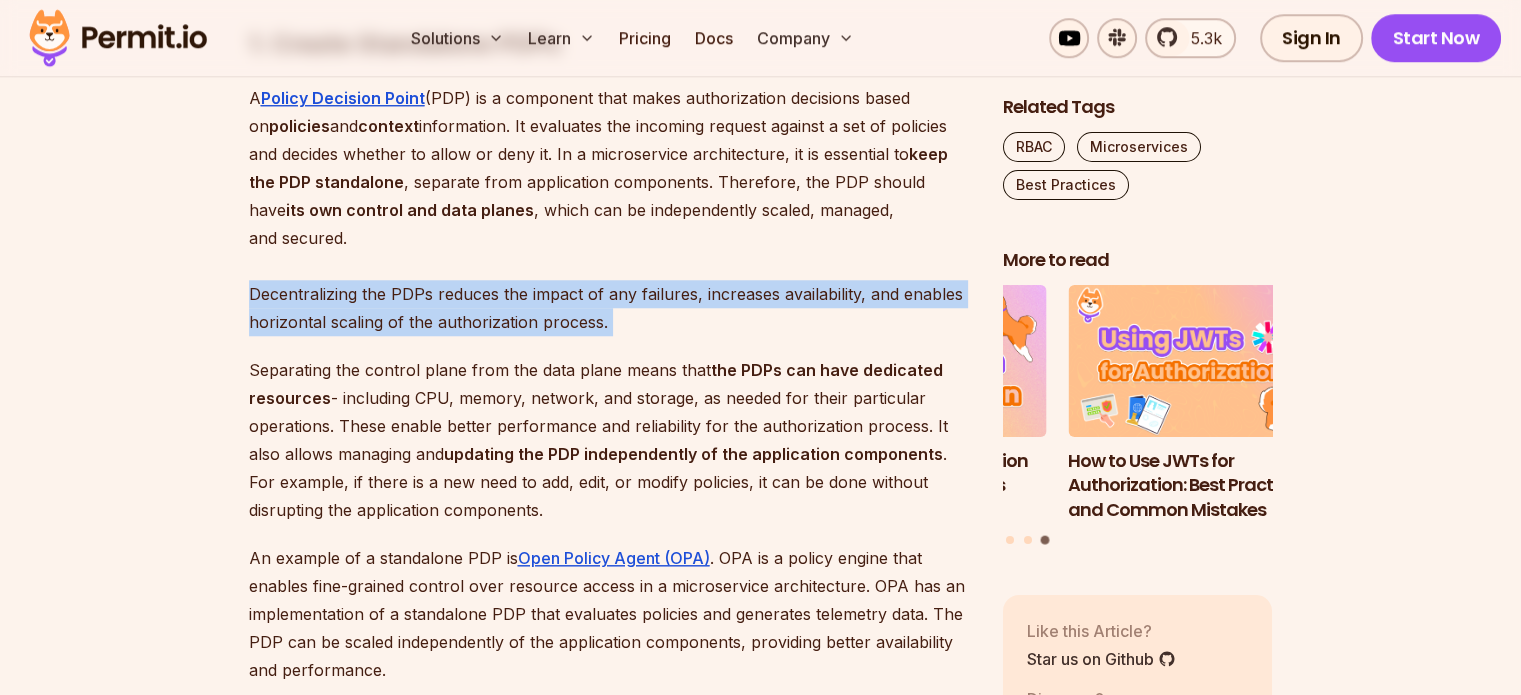 click on "A  Policy Decision Point  (PDP) is a component that makes authorization decisions based on  policies  and  context  information. It evaluates the incoming request against a set of policies and decides whether to allow or deny it. In a microservice architecture, it is essential to  keep the PDP standalone , separate from application components. Therefore, the PDP should have  its own control and data planes , which can be independently scaled, managed, and secured.  Decentralizing the PDPs reduces the impact of any failures, increases availability, and enables horizontal scaling of the authorization process." at bounding box center [610, 210] 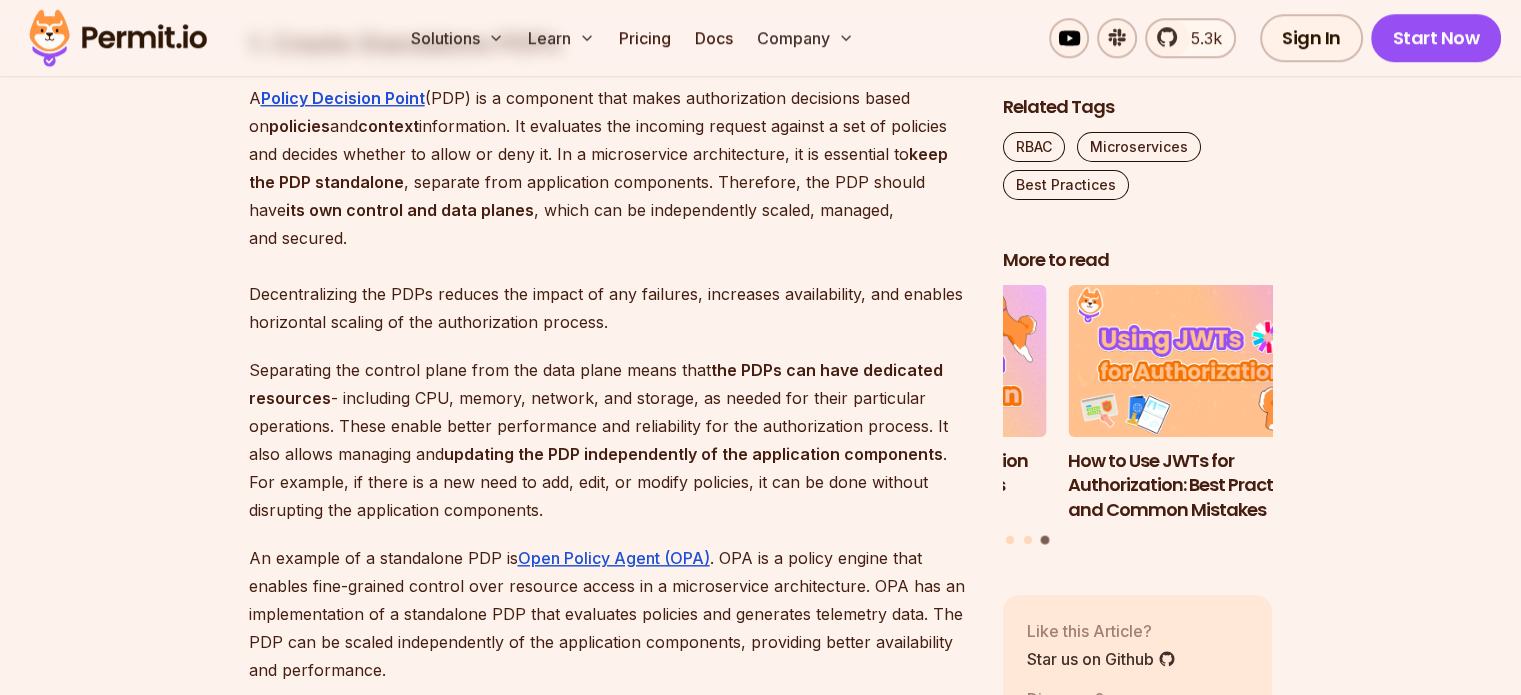 click on "Separating the control plane from the data plane means that  the PDPs can have dedicated resources  - including CPU, memory, network, and storage, as needed for their particular operations. These enable better performance and reliability for the authorization process. It also allows managing and  updating the PDP independently of the application components . For example, if there is a new need to add, edit, or modify policies, it can be done without disrupting the application components." at bounding box center [610, 440] 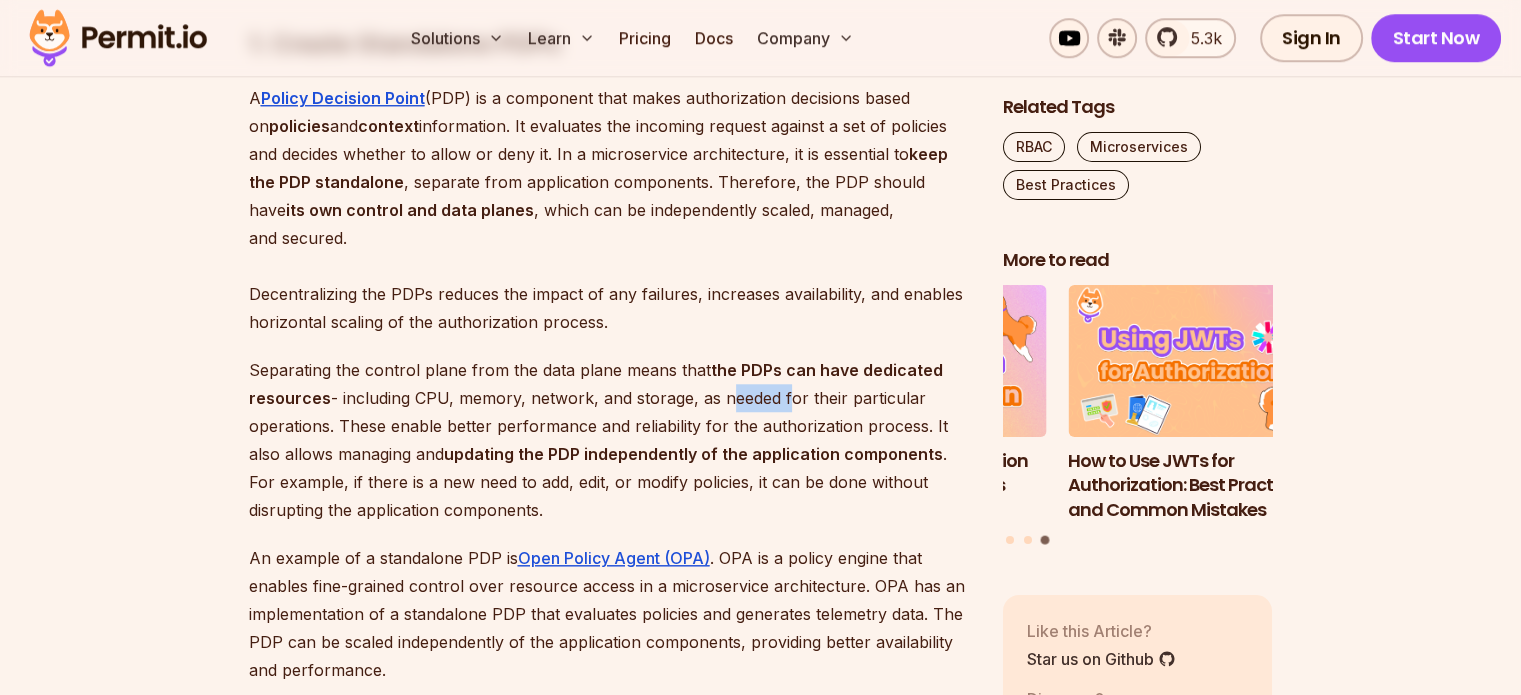 click on "Separating the control plane from the data plane means that  the PDPs can have dedicated resources  - including CPU, memory, network, and storage, as needed for their particular operations. These enable better performance and reliability for the authorization process. It also allows managing and  updating the PDP independently of the application components . For example, if there is a new need to add, edit, or modify policies, it can be done without disrupting the application components." at bounding box center (610, 440) 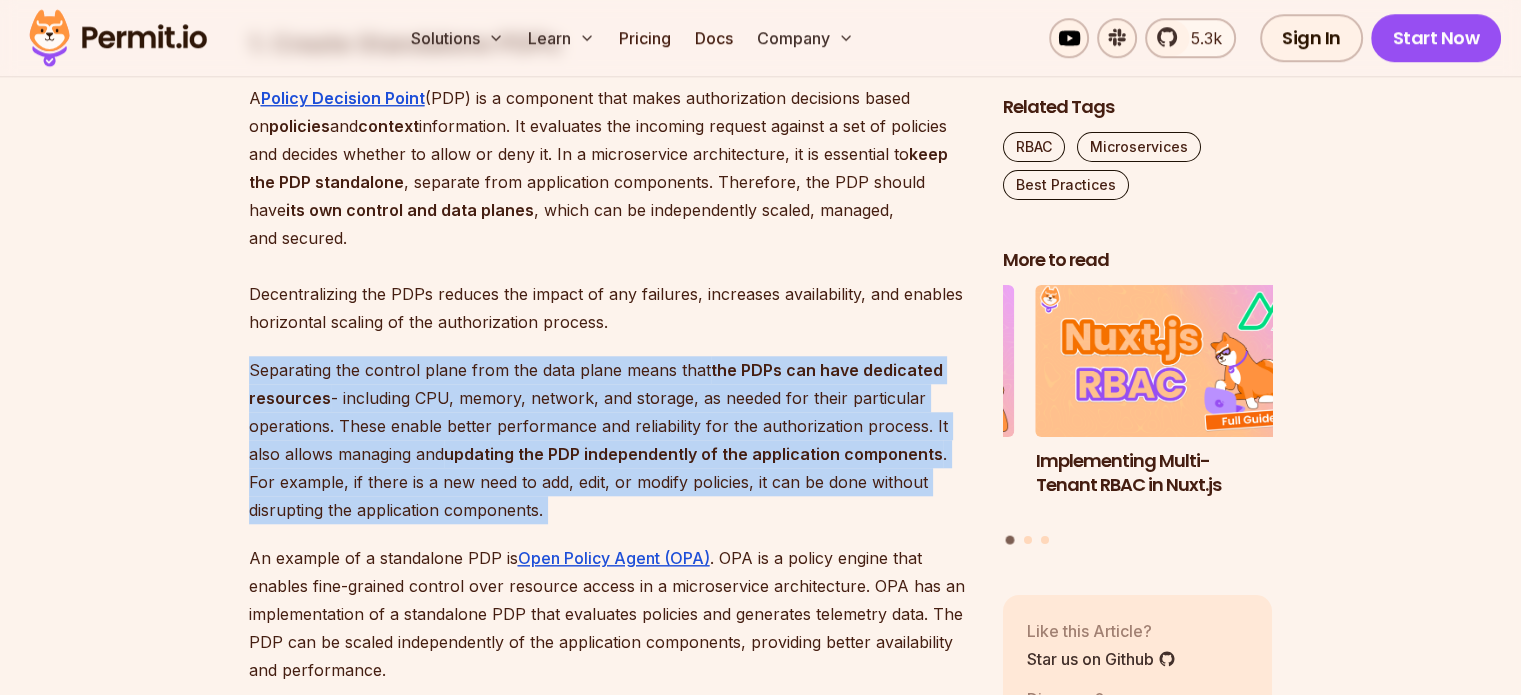 click on "Separating the control plane from the data plane means that  the PDPs can have dedicated resources  - including CPU, memory, network, and storage, as needed for their particular operations. These enable better performance and reliability for the authorization process. It also allows managing and  updating the PDP independently of the application components . For example, if there is a new need to add, edit, or modify policies, it can be done without disrupting the application components." at bounding box center [610, 440] 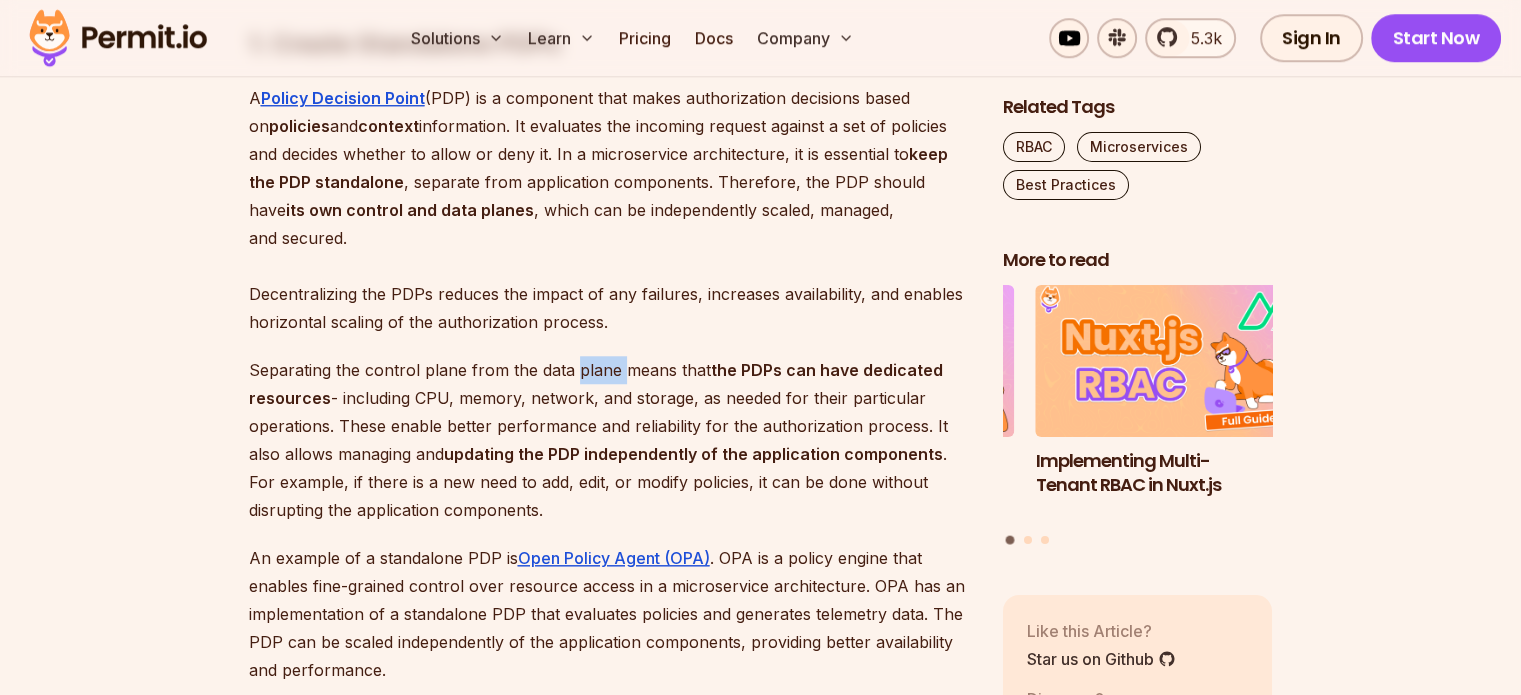 click on "Separating the control plane from the data plane means that  the PDPs can have dedicated resources  - including CPU, memory, network, and storage, as needed for their particular operations. These enable better performance and reliability for the authorization process. It also allows managing and  updating the PDP independently of the application components . For example, if there is a new need to add, edit, or modify policies, it can be done without disrupting the application components." at bounding box center [610, 440] 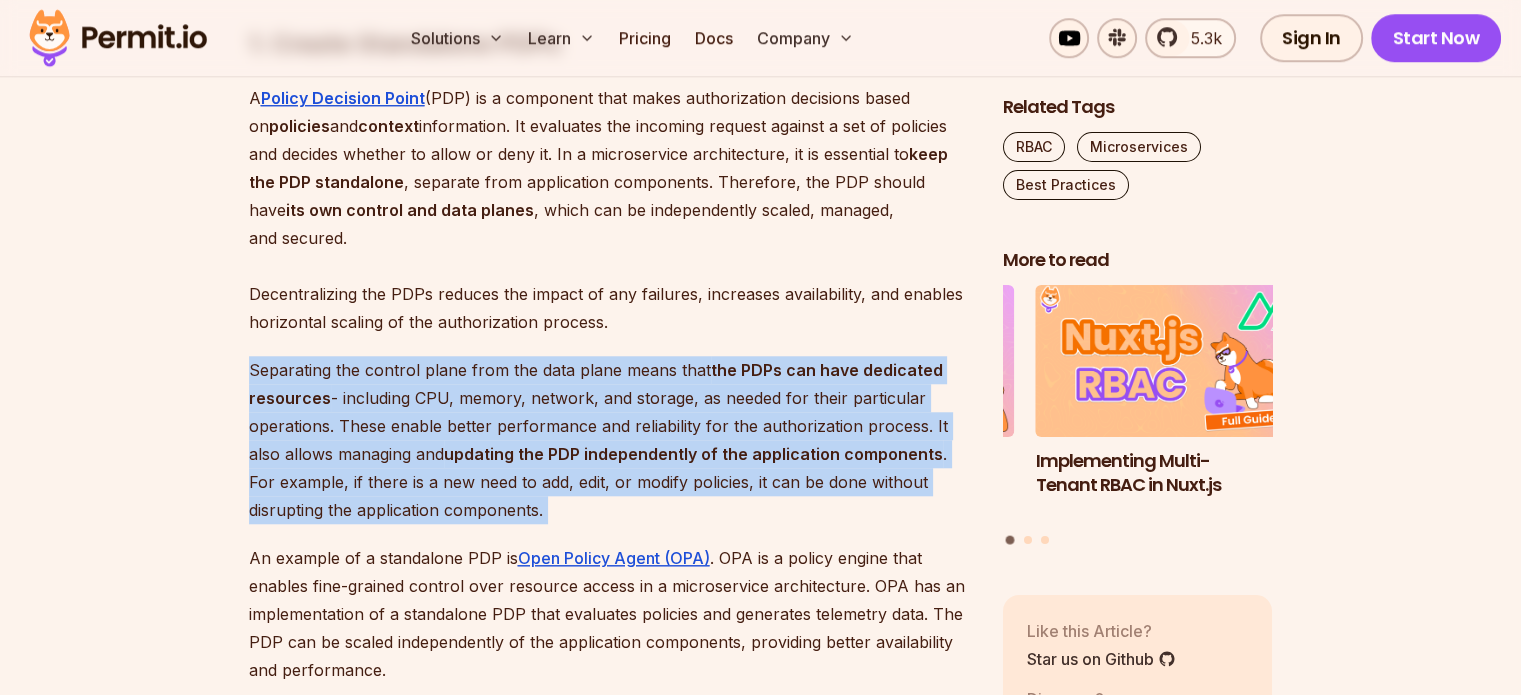 click on "Separating the control plane from the data plane means that  the PDPs can have dedicated resources  - including CPU, memory, network, and storage, as needed for their particular operations. These enable better performance and reliability for the authorization process. It also allows managing and  updating the PDP independently of the application components . For example, if there is a new need to add, edit, or modify policies, it can be done without disrupting the application components." at bounding box center [610, 440] 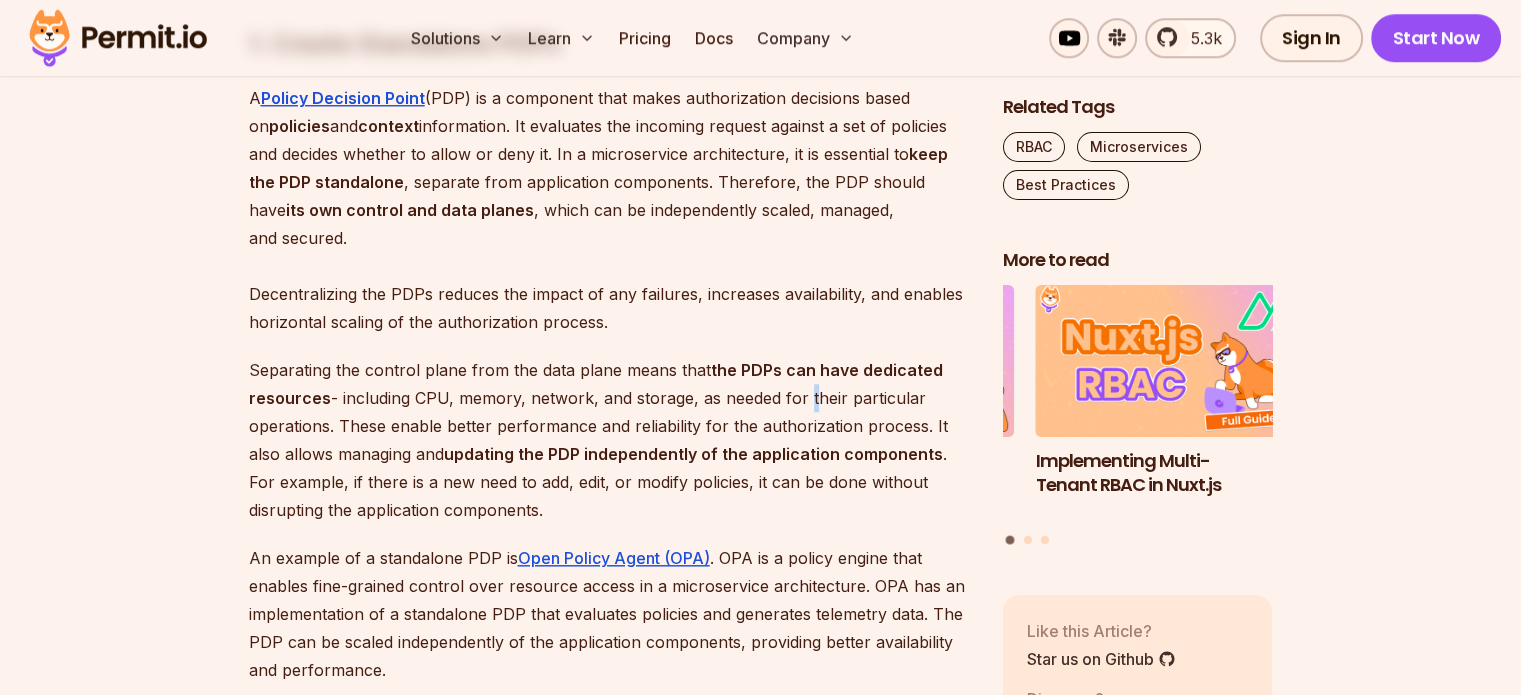click on "Separating the control plane from the data plane means that  the PDPs can have dedicated resources  - including CPU, memory, network, and storage, as needed for their particular operations. These enable better performance and reliability for the authorization process. It also allows managing and  updating the PDP independently of the application components . For example, if there is a new need to add, edit, or modify policies, it can be done without disrupting the application components." at bounding box center [610, 440] 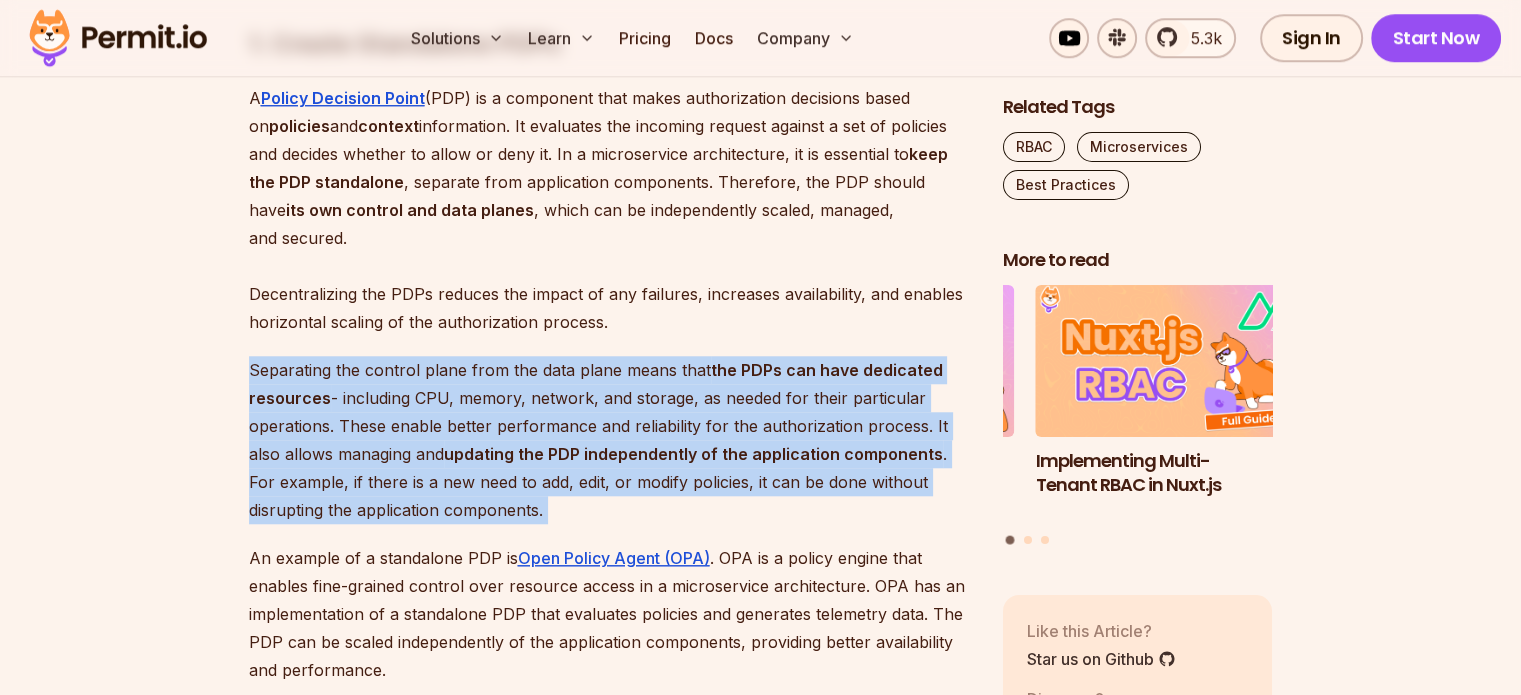 click on "Separating the control plane from the data plane means that  the PDPs can have dedicated resources  - including CPU, memory, network, and storage, as needed for their particular operations. These enable better performance and reliability for the authorization process. It also allows managing and  updating the PDP independently of the application components . For example, if there is a new need to add, edit, or modify policies, it can be done without disrupting the application components." at bounding box center (610, 440) 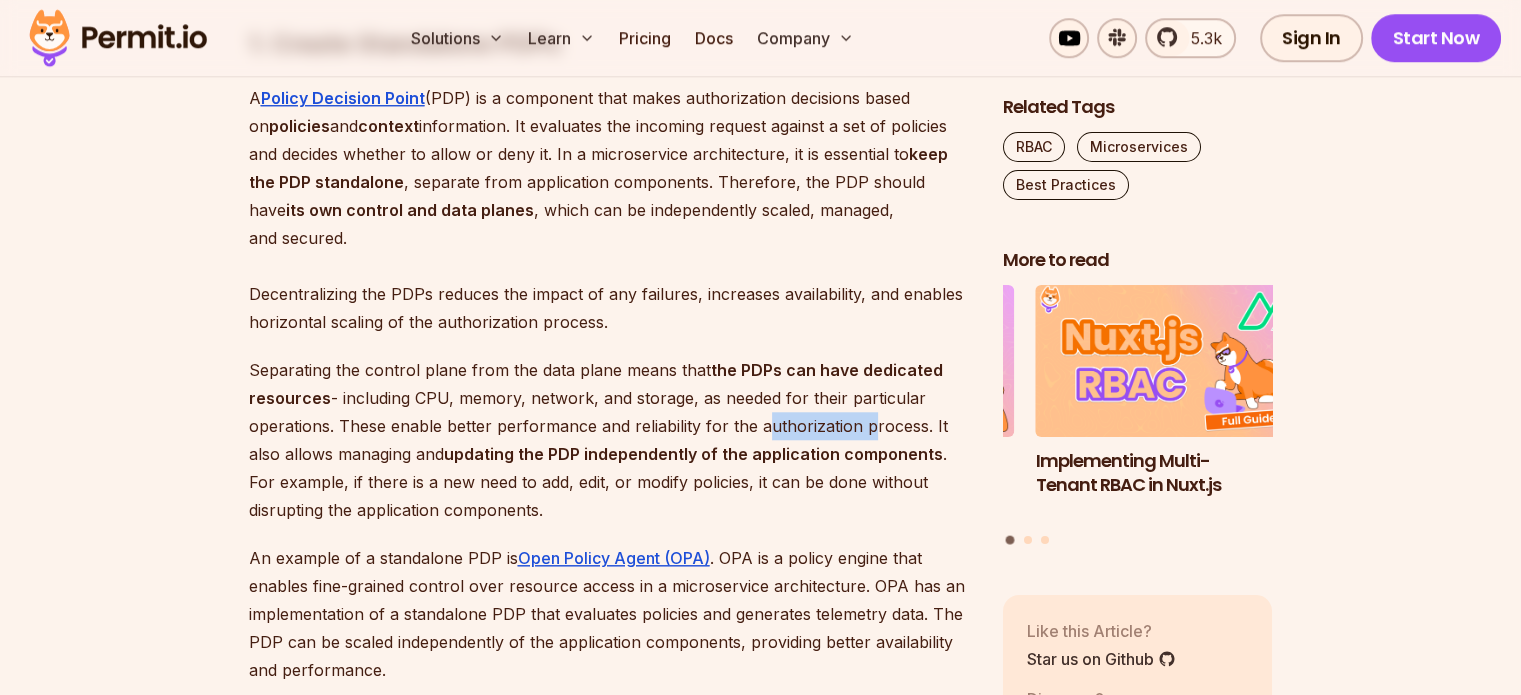 click on "Separating the control plane from the data plane means that  the PDPs can have dedicated resources  - including CPU, memory, network, and storage, as needed for their particular operations. These enable better performance and reliability for the authorization process. It also allows managing and  updating the PDP independently of the application components . For example, if there is a new need to add, edit, or modify policies, it can be done without disrupting the application components." at bounding box center [610, 440] 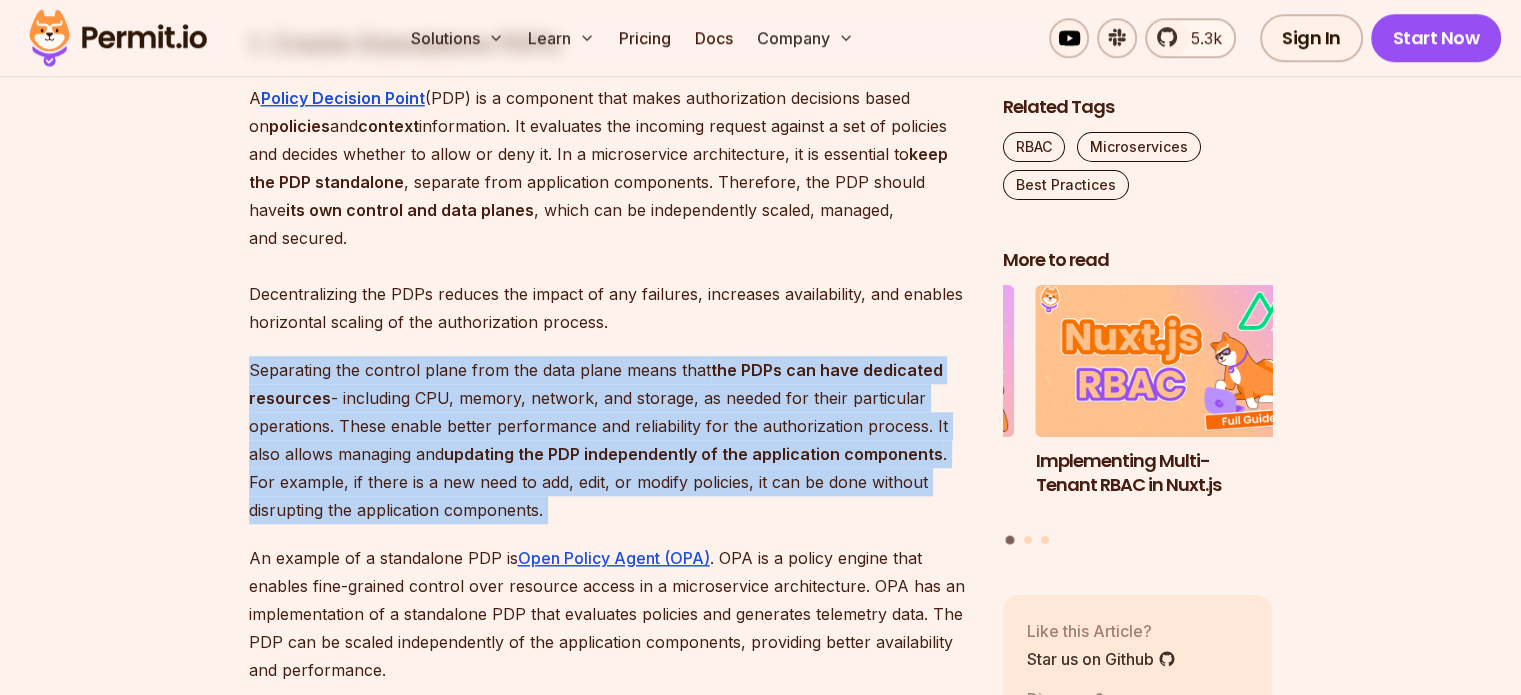click on "Separating the control plane from the data plane means that  the PDPs can have dedicated resources  - including CPU, memory, network, and storage, as needed for their particular operations. These enable better performance and reliability for the authorization process. It also allows managing and  updating the PDP independently of the application components . For example, if there is a new need to add, edit, or modify policies, it can be done without disrupting the application components." at bounding box center [610, 440] 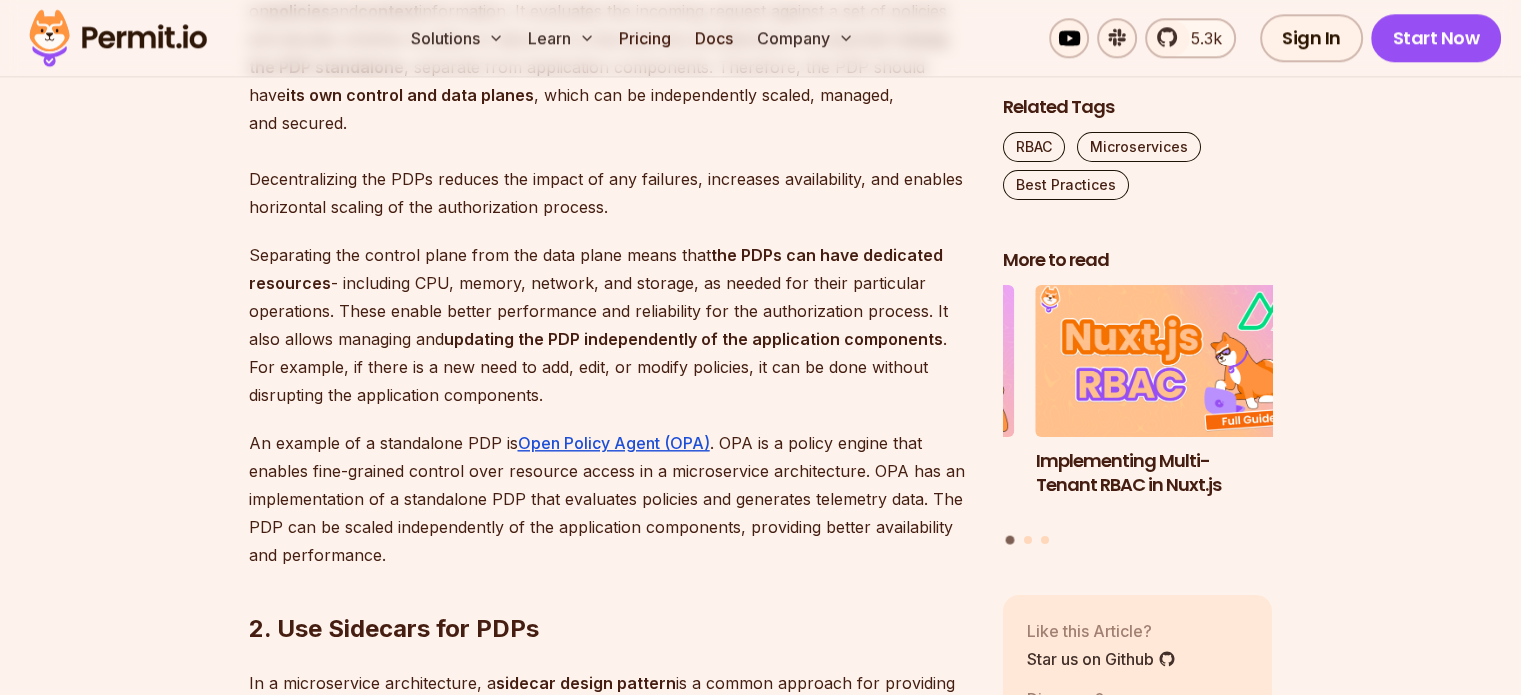 scroll, scrollTop: 2000, scrollLeft: 0, axis: vertical 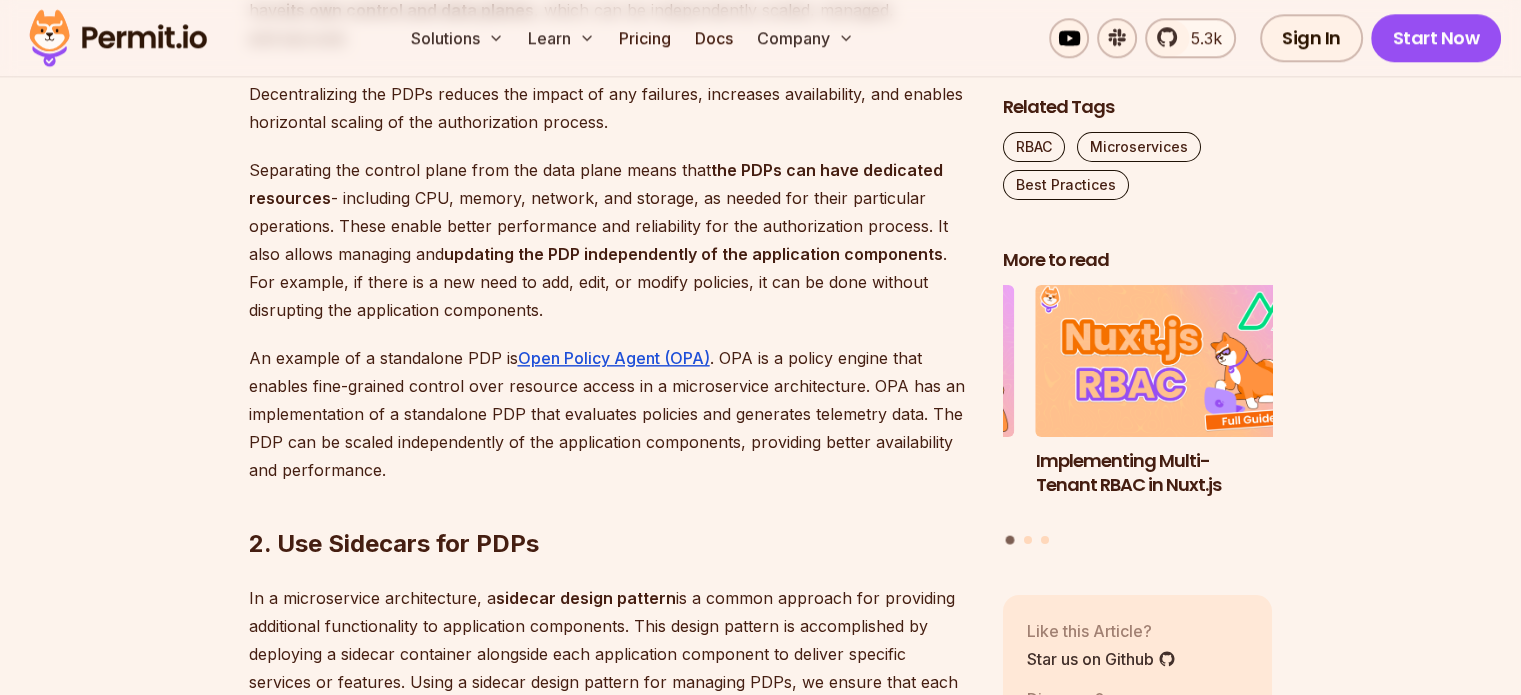 click on "An example of a standalone PDP is  Open Policy Agent (OPA) . OPA is a policy engine that enables fine-grained control over resource access in a microservice architecture. OPA has an implementation of a standalone PDP that evaluates policies and generates telemetry data. The PDP can be scaled independently of the application components, providing better availability and performance." at bounding box center (610, 414) 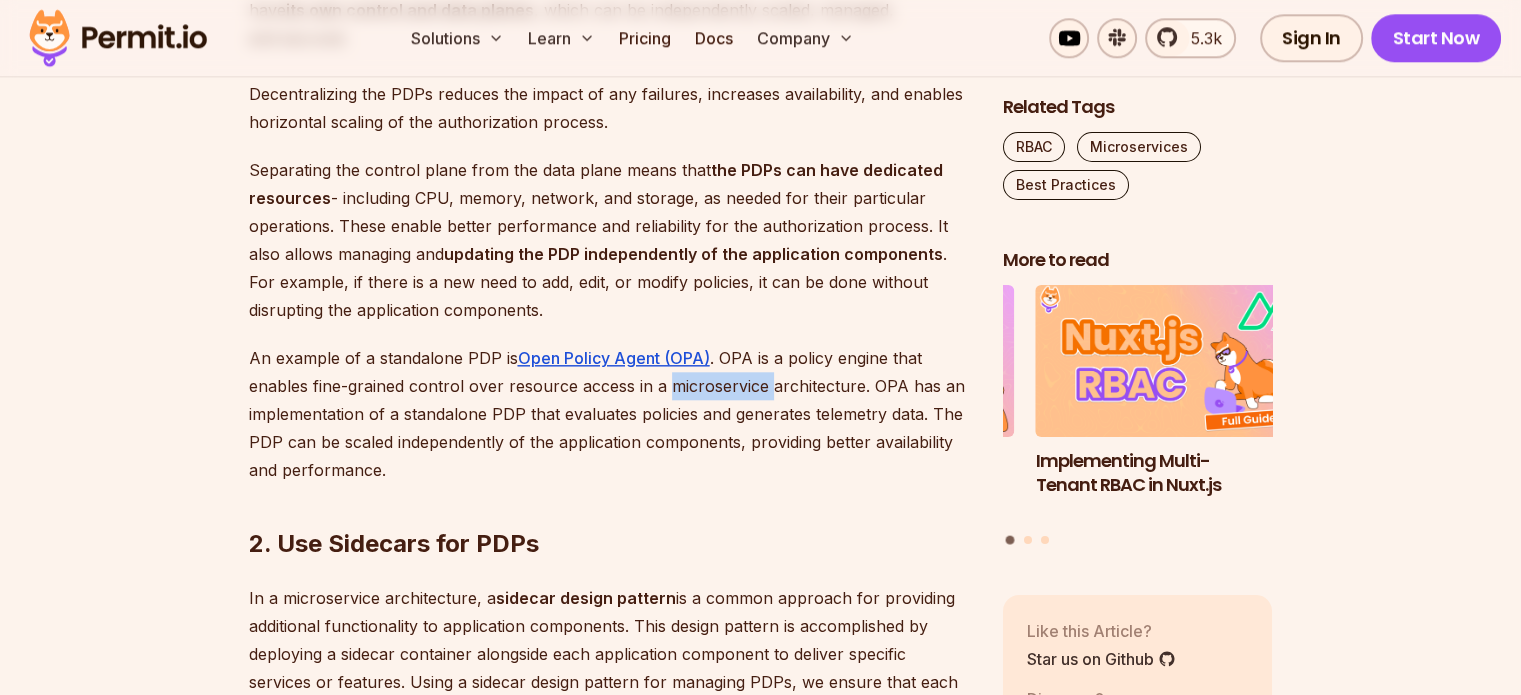 click on "An example of a standalone PDP is  Open Policy Agent (OPA) . OPA is a policy engine that enables fine-grained control over resource access in a microservice architecture. OPA has an implementation of a standalone PDP that evaluates policies and generates telemetry data. The PDP can be scaled independently of the application components, providing better availability and performance." at bounding box center (610, 414) 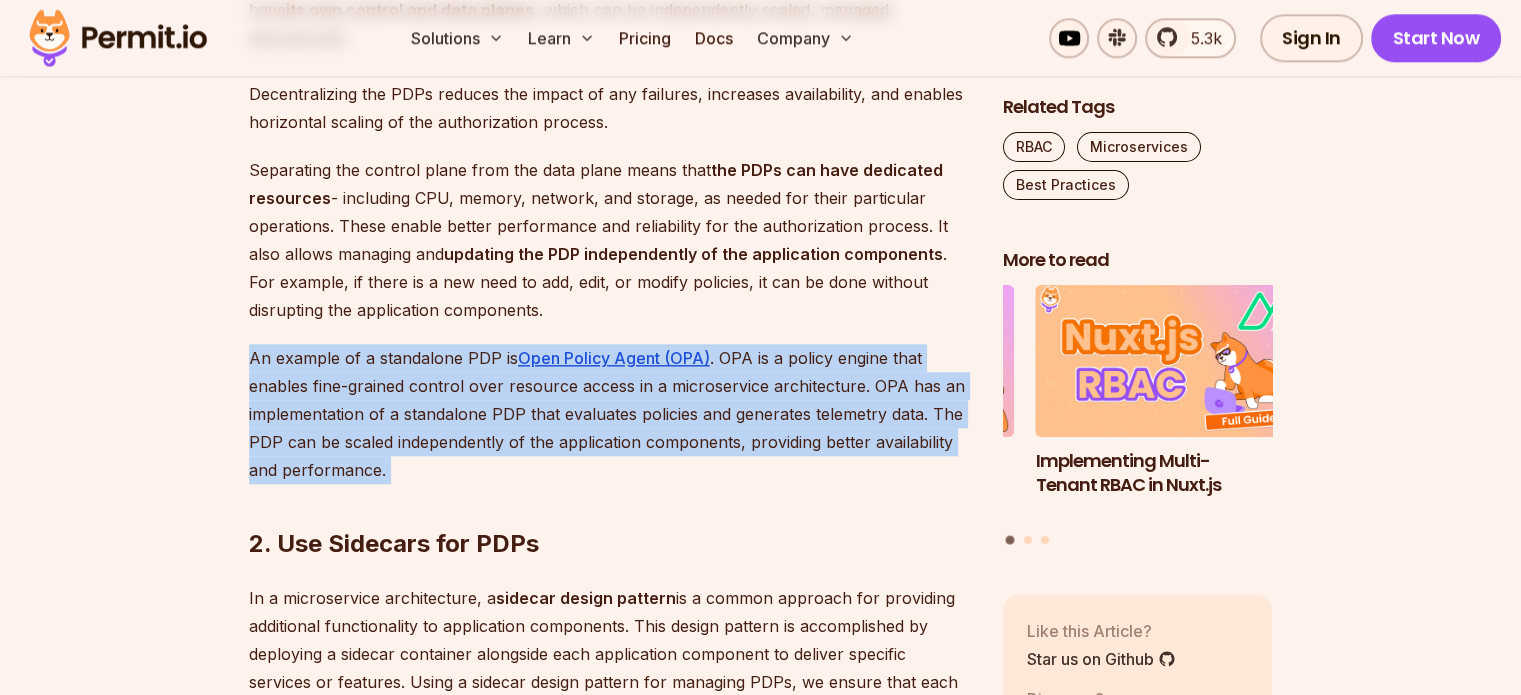 click on "An example of a standalone PDP is  Open Policy Agent (OPA) . OPA is a policy engine that enables fine-grained control over resource access in a microservice architecture. OPA has an implementation of a standalone PDP that evaluates policies and generates telemetry data. The PDP can be scaled independently of the application components, providing better availability and performance." at bounding box center [610, 414] 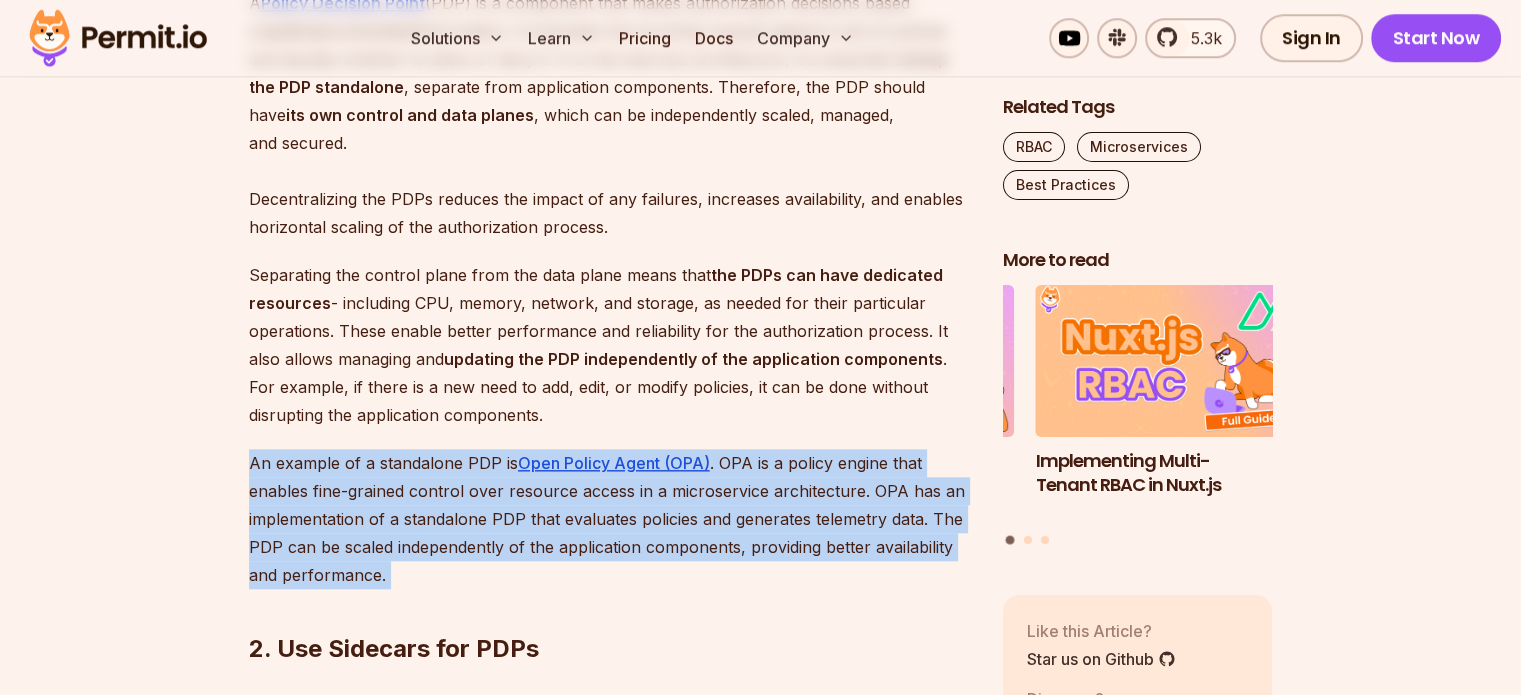 scroll, scrollTop: 1600, scrollLeft: 0, axis: vertical 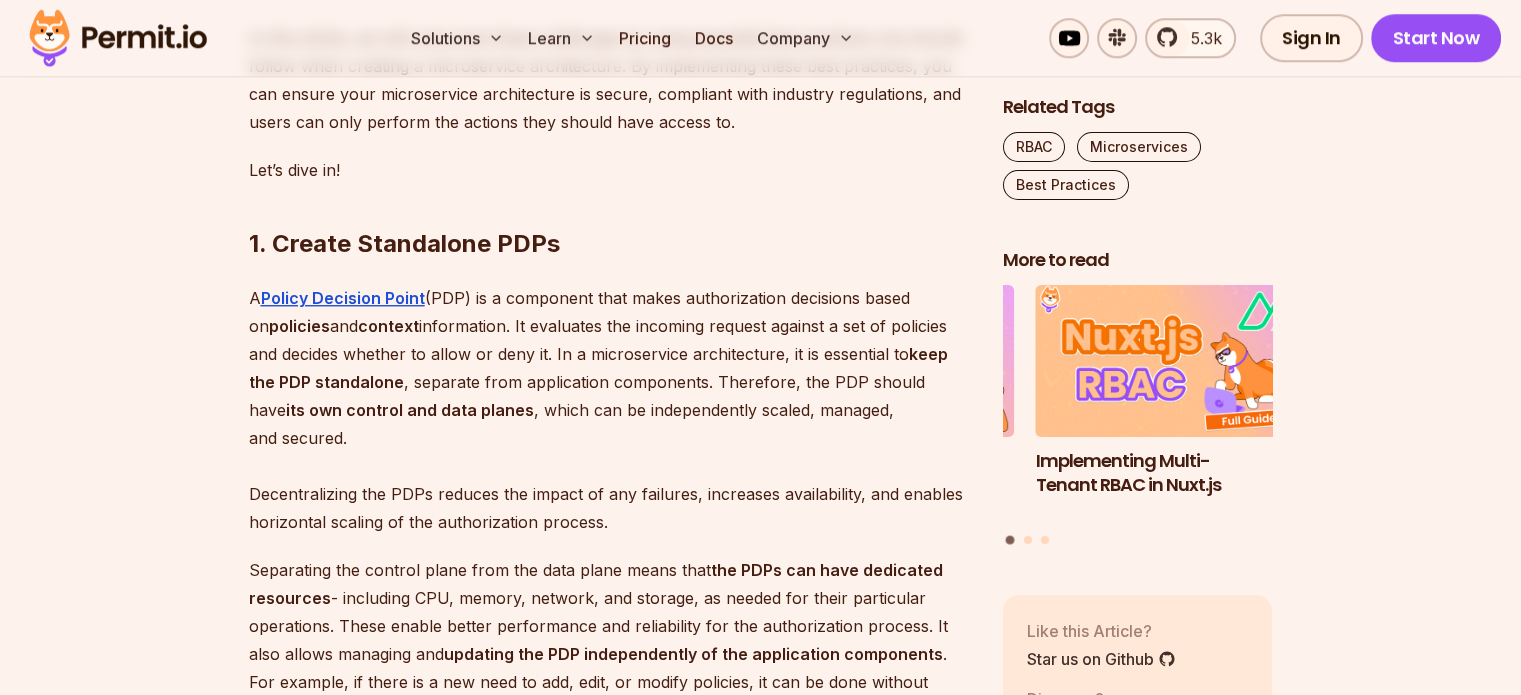 click on "A  Policy Decision Point  (PDP) is a component that makes authorization decisions based on  policies  and  context  information. It evaluates the incoming request against a set of policies and decides whether to allow or deny it. In a microservice architecture, it is essential to  keep the PDP standalone , separate from application components. Therefore, the PDP should have  its own control and data planes , which can be independently scaled, managed, and secured.  Decentralizing the PDPs reduces the impact of any failures, increases availability, and enables horizontal scaling of the authorization process." at bounding box center [610, 410] 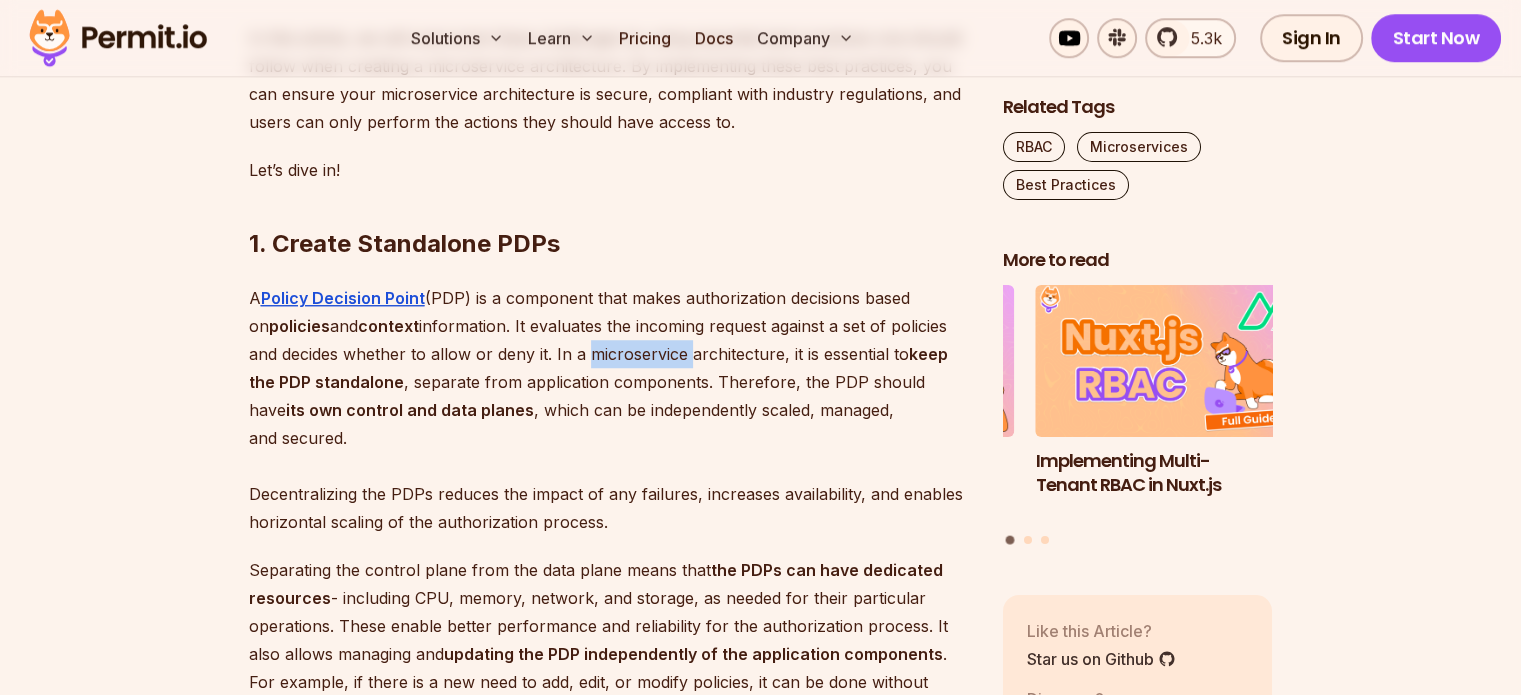 click on "A  Policy Decision Point  (PDP) is a component that makes authorization decisions based on  policies  and  context  information. It evaluates the incoming request against a set of policies and decides whether to allow or deny it. In a microservice architecture, it is essential to  keep the PDP standalone , separate from application components. Therefore, the PDP should have  its own control and data planes , which can be independently scaled, managed, and secured.  Decentralizing the PDPs reduces the impact of any failures, increases availability, and enables horizontal scaling of the authorization process." at bounding box center [610, 410] 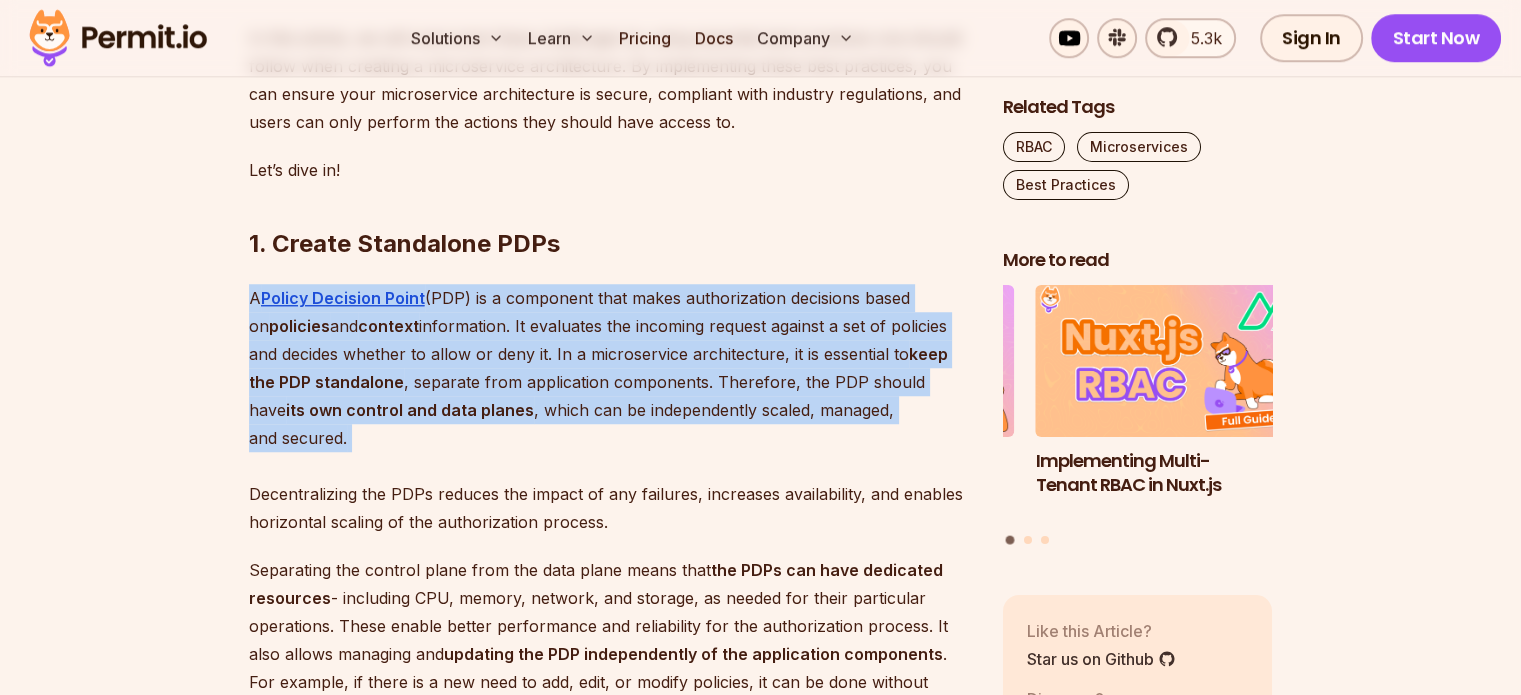 click on "A  Policy Decision Point  (PDP) is a component that makes authorization decisions based on  policies  and  context  information. It evaluates the incoming request against a set of policies and decides whether to allow or deny it. In a microservice architecture, it is essential to  keep the PDP standalone , separate from application components. Therefore, the PDP should have  its own control and data planes , which can be independently scaled, managed, and secured.  Decentralizing the PDPs reduces the impact of any failures, increases availability, and enables horizontal scaling of the authorization process." at bounding box center (610, 410) 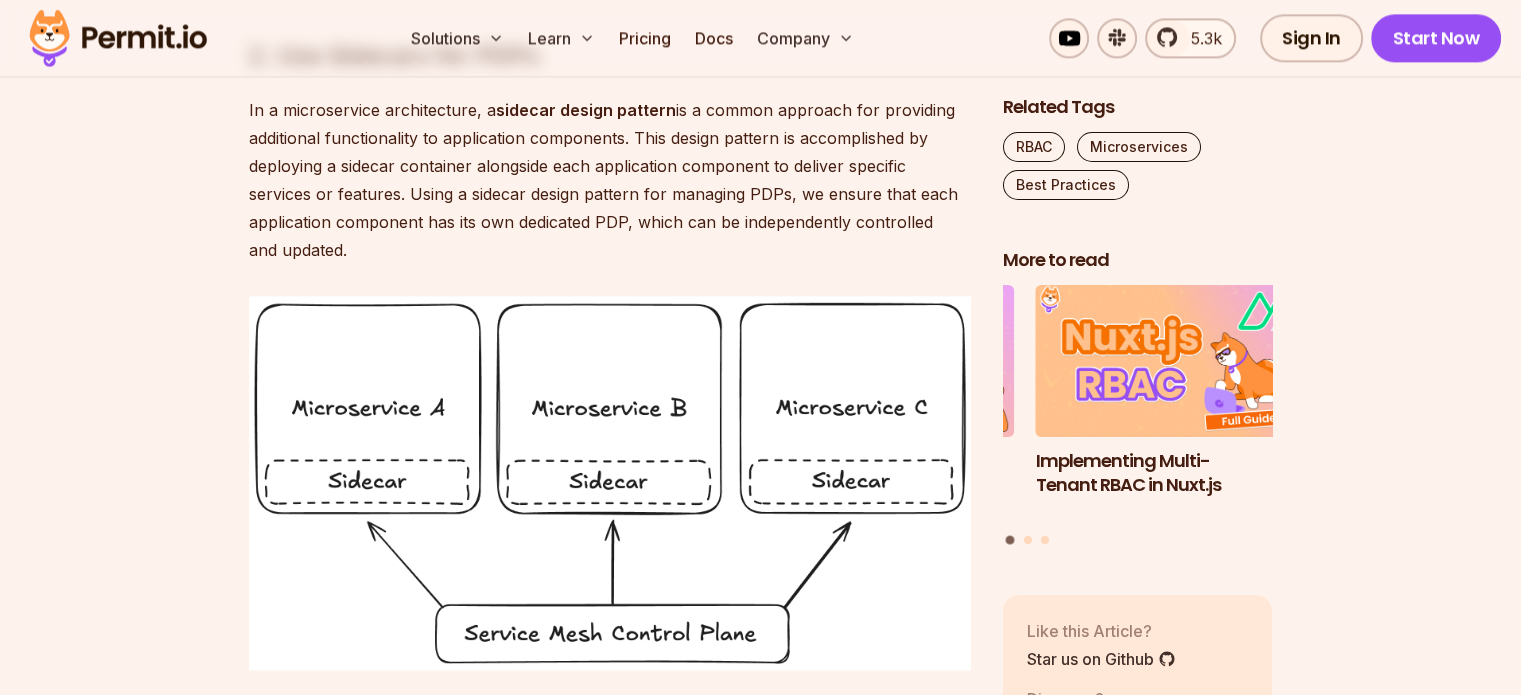 scroll, scrollTop: 2500, scrollLeft: 0, axis: vertical 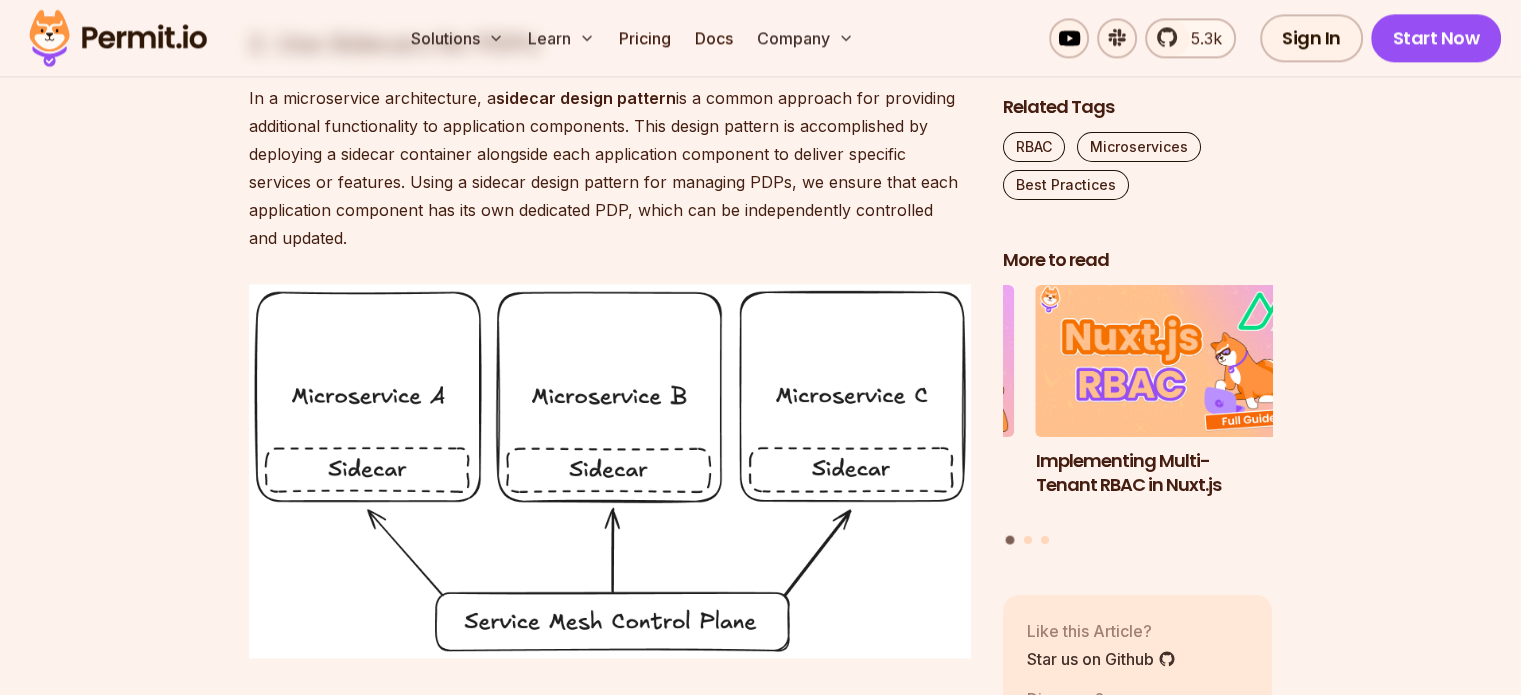 click on "In a microservice architecture, a  sidecar design pattern  is a common approach for providing additional functionality to application components. This design pattern is accomplished by deploying a sidecar container alongside each application component to deliver specific services or features. Using a sidecar design pattern for managing PDPs, we ensure that each application component has its own dedicated PDP, which can be independently controlled and updated." at bounding box center [610, 168] 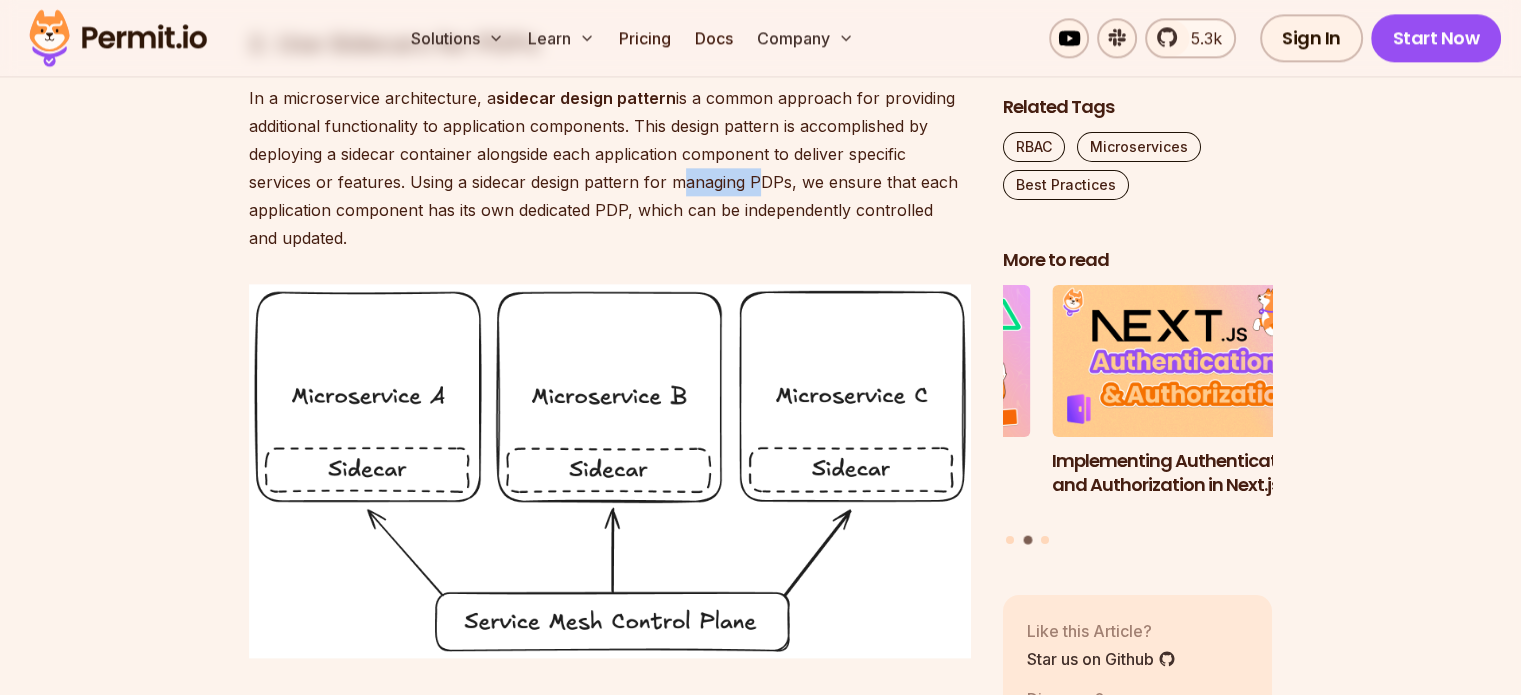 click on "In a microservice architecture, a  sidecar design pattern  is a common approach for providing additional functionality to application components. This design pattern is accomplished by deploying a sidecar container alongside each application component to deliver specific services or features. Using a sidecar design pattern for managing PDPs, we ensure that each application component has its own dedicated PDP, which can be independently controlled and updated." at bounding box center (610, 168) 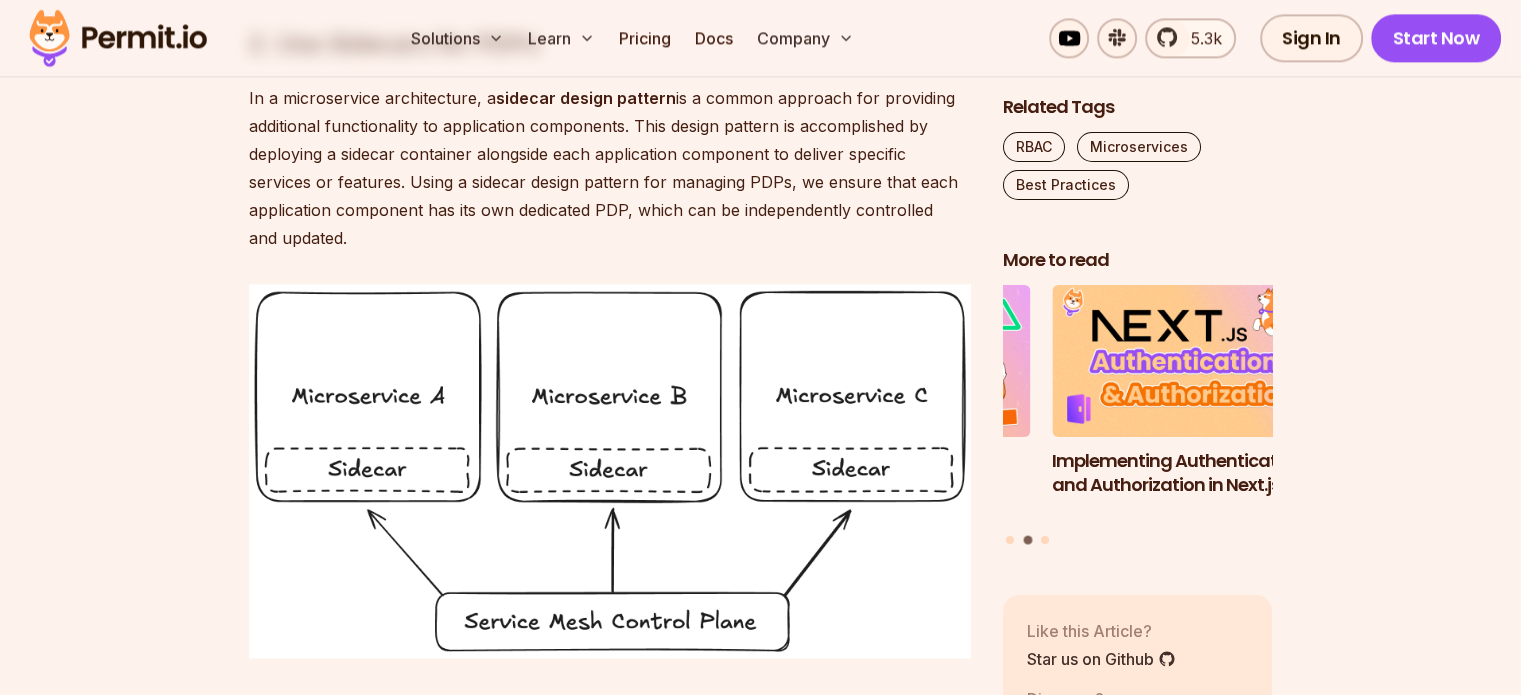 click on "In a microservice architecture, a  sidecar design pattern  is a common approach for providing additional functionality to application components. This design pattern is accomplished by deploying a sidecar container alongside each application component to deliver specific services or features. Using a sidecar design pattern for managing PDPs, we ensure that each application component has its own dedicated PDP, which can be independently controlled and updated." at bounding box center (610, 168) 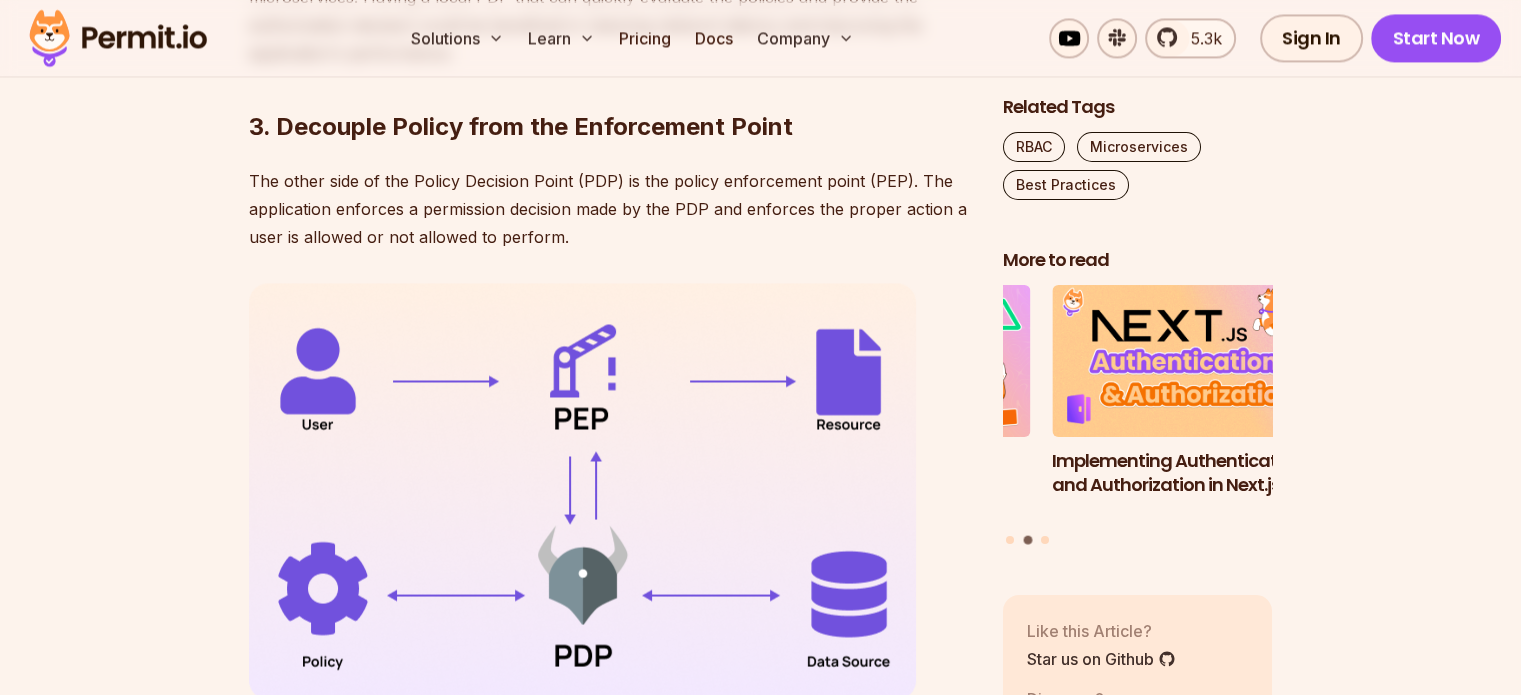 scroll, scrollTop: 3400, scrollLeft: 0, axis: vertical 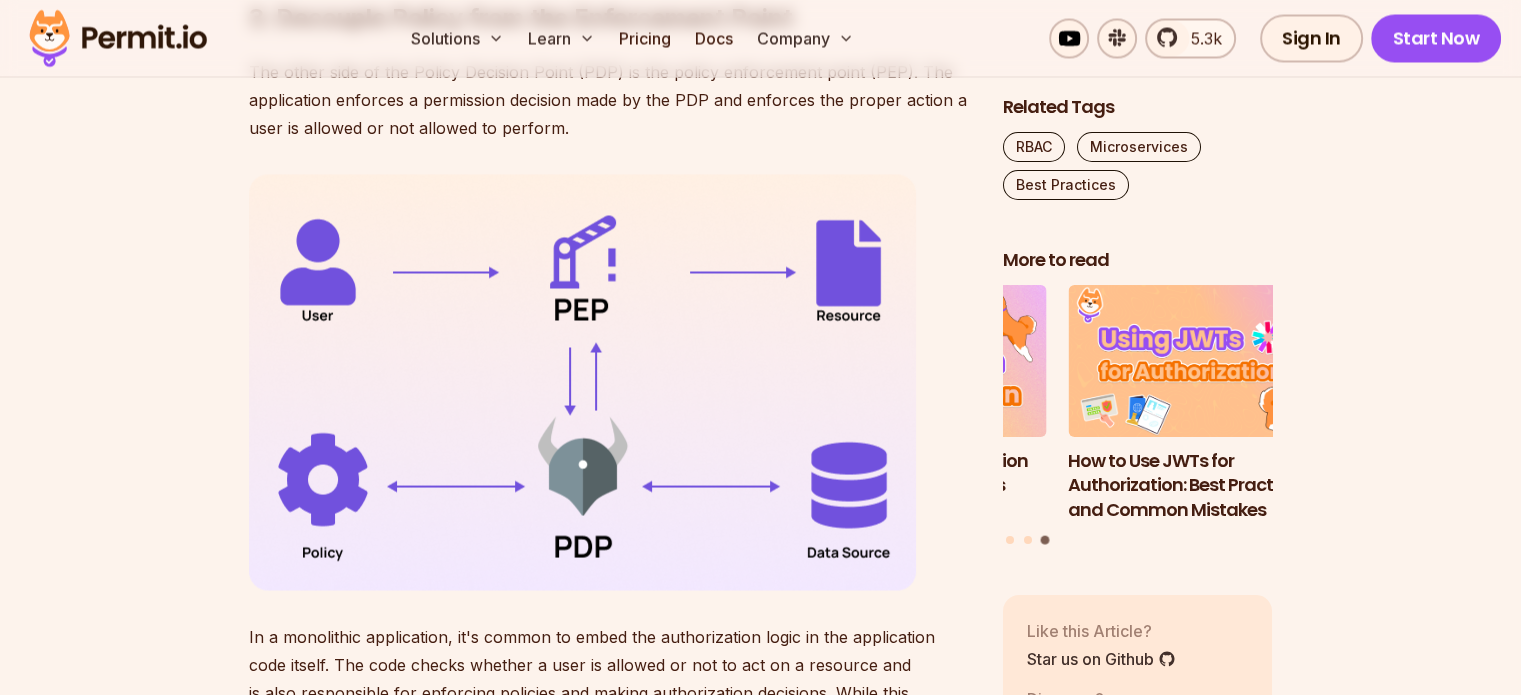 click on "As microservice architecture gains popularity, it becomes increasingly important to ensure that the services and their interactions are secure. One critical security aspect is  authorization , which refers to determining whether  a user or service  has permission to  access a particular resource  or  perform a specific action . Authorization in a microservice architecture is more complex than in a monolithic one. In a monolithic architecture, a single authorization point typically controls access to all resources. Instead, a microservice architecture has multiple services, each with protected resources. Furthermore, each service may have different, independent authorization requirements, and enforcing these requirements in a consistent and scalable manner can be a challenge. For example, a user with permission to access resources from one service may not have permission to access another, even though both services belong to the same application. Let’s dive in! 1. Create Standalone PDPs A  policies  ." at bounding box center (610, 1086) 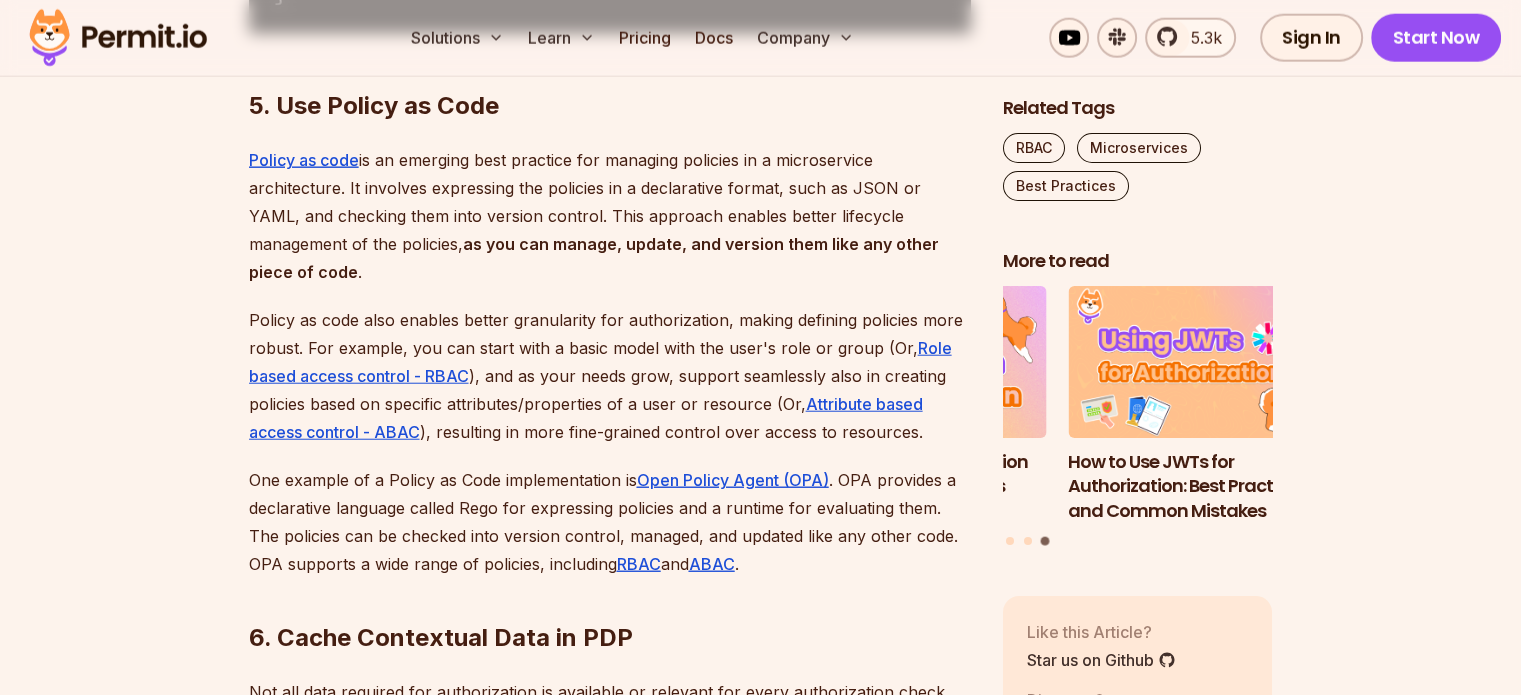 scroll, scrollTop: 5500, scrollLeft: 0, axis: vertical 